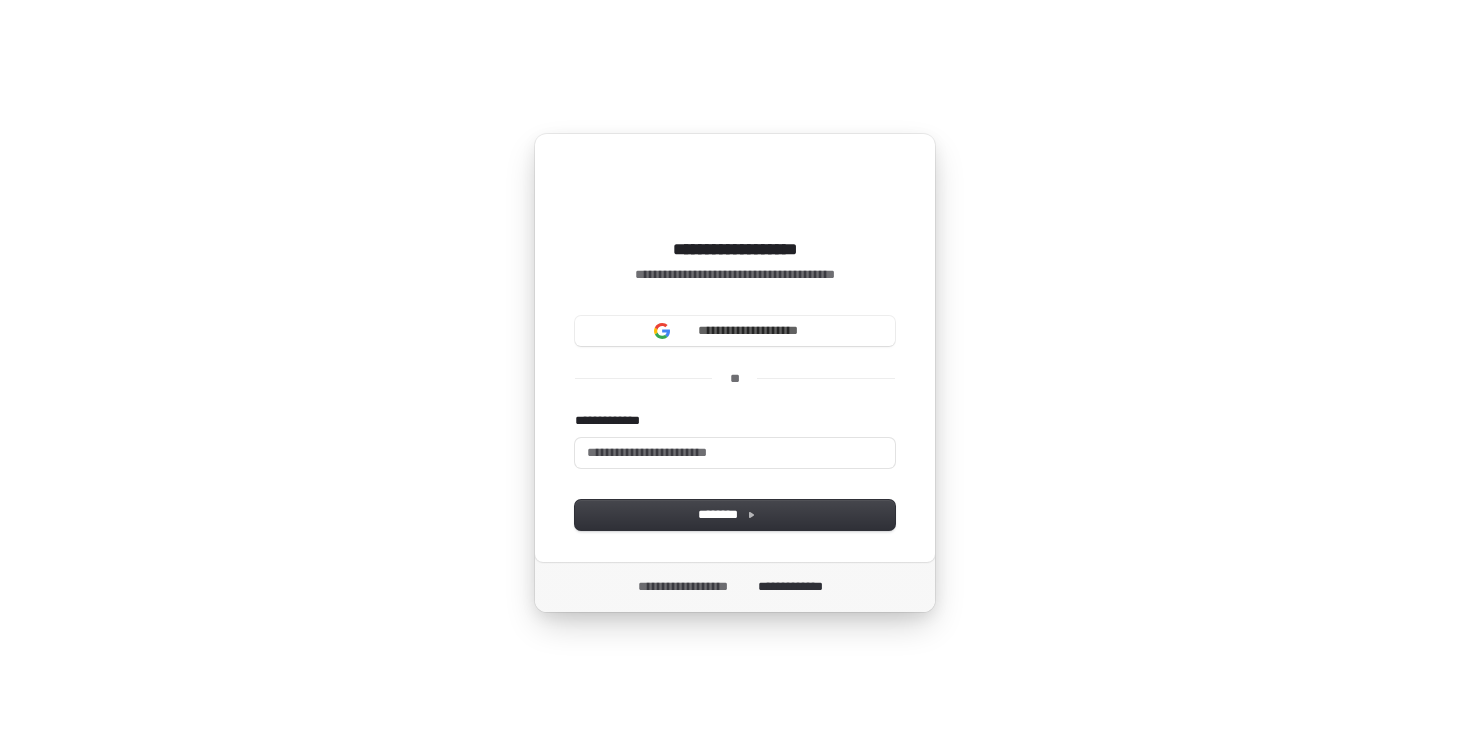 scroll, scrollTop: 0, scrollLeft: 0, axis: both 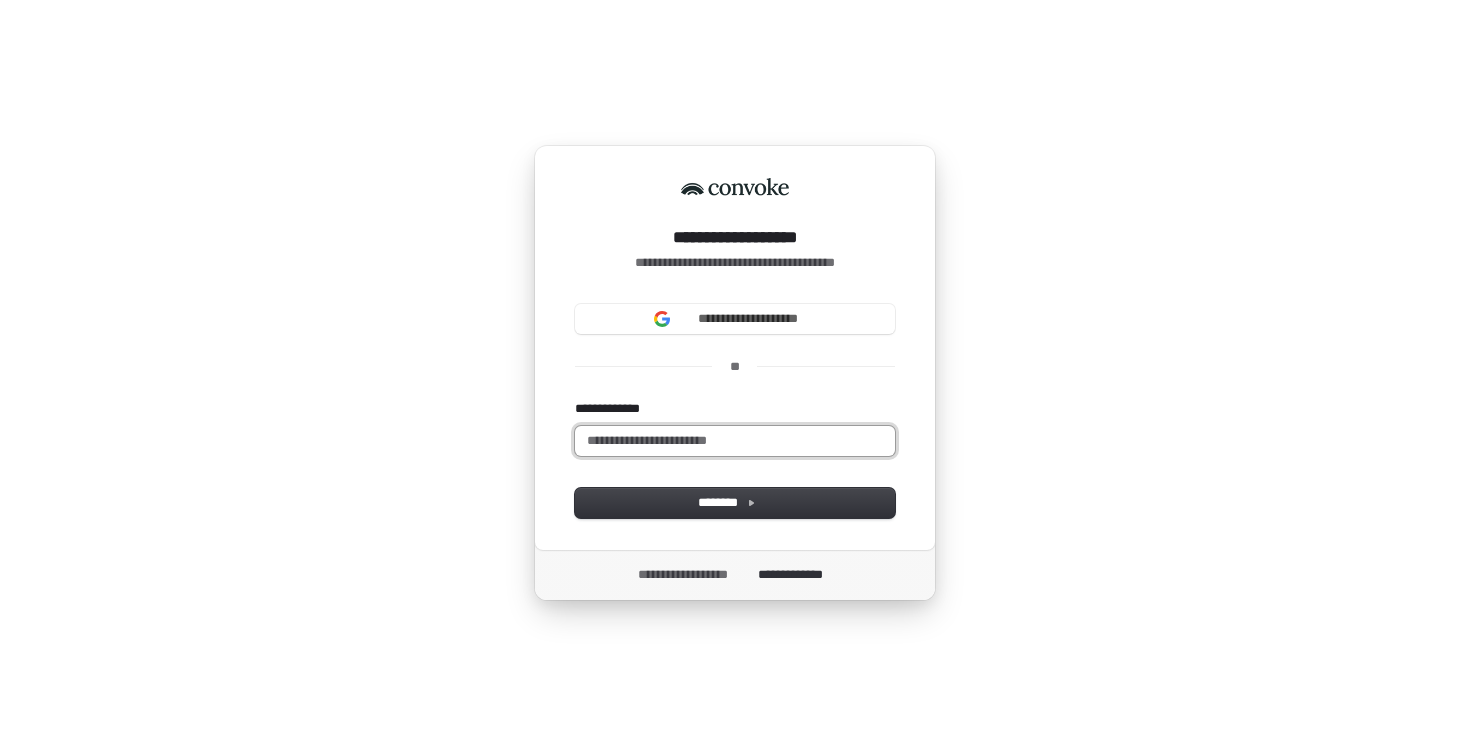 click on "**********" at bounding box center (735, 441) 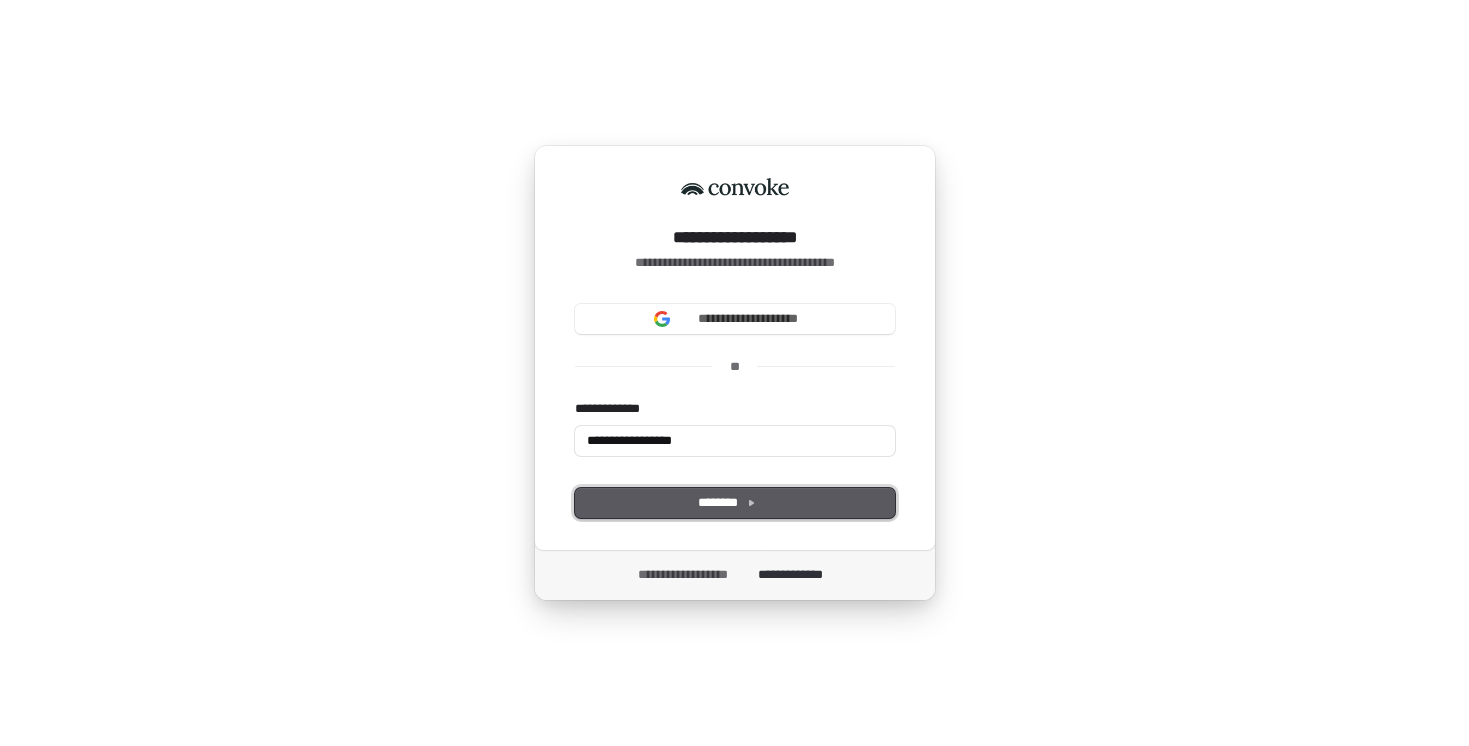 click on "********" at bounding box center [735, 503] 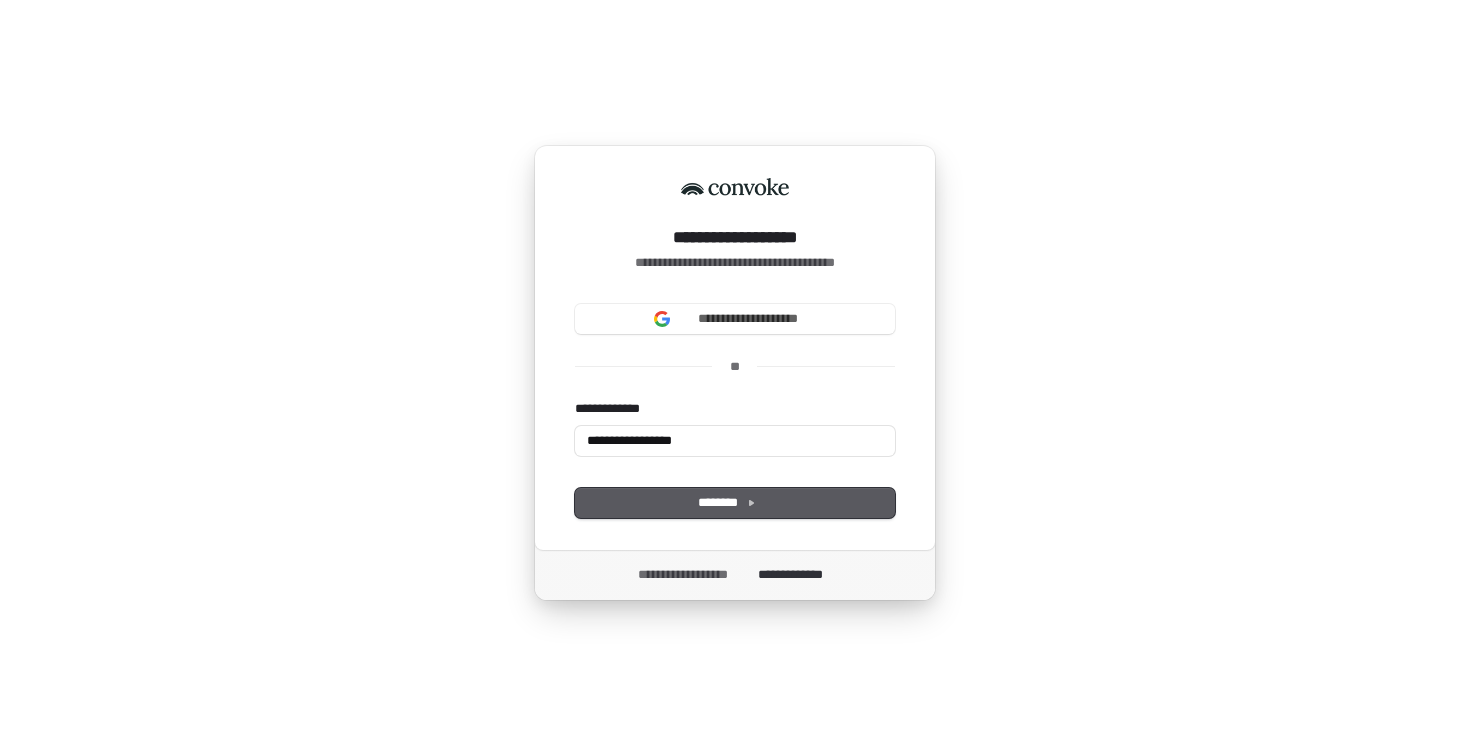 type on "**********" 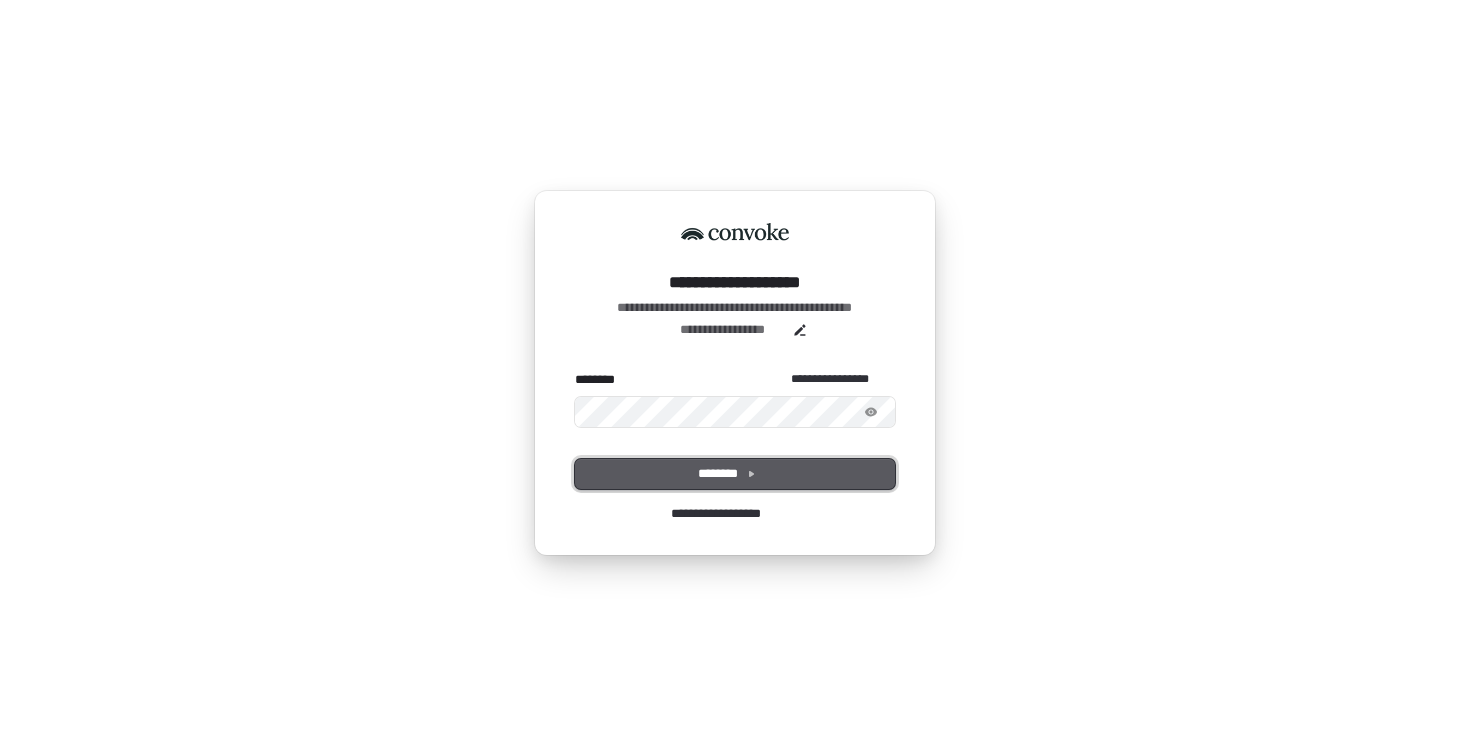 click on "********" at bounding box center (735, 474) 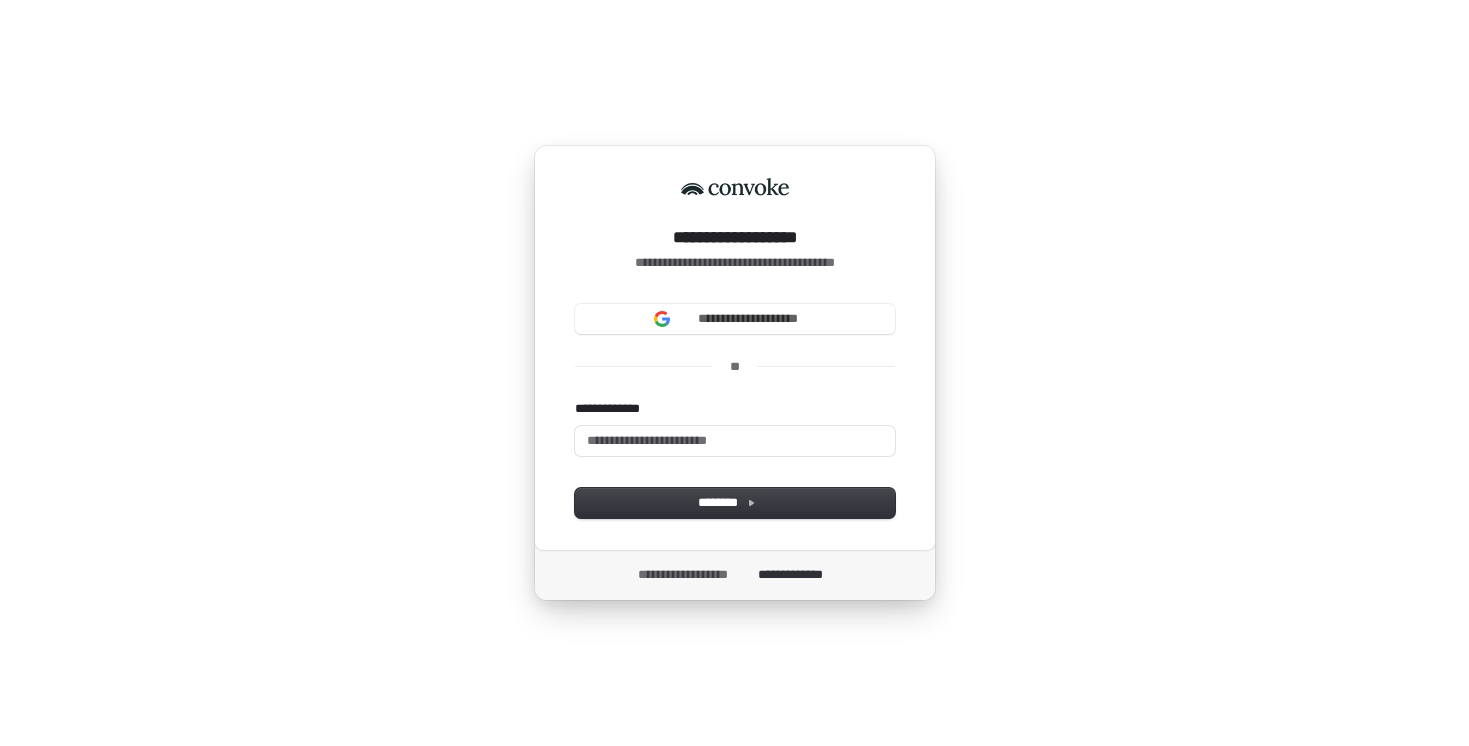 type 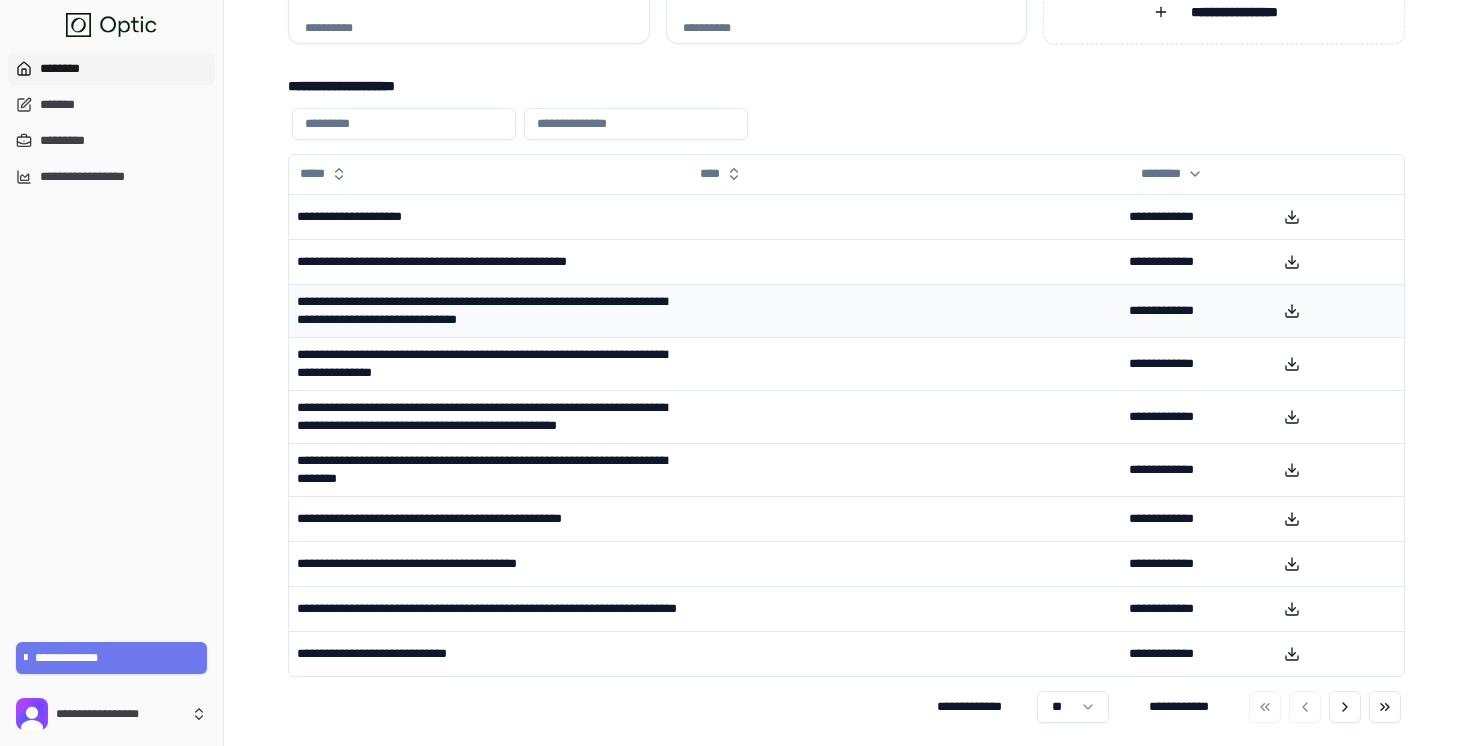 scroll, scrollTop: 215, scrollLeft: 0, axis: vertical 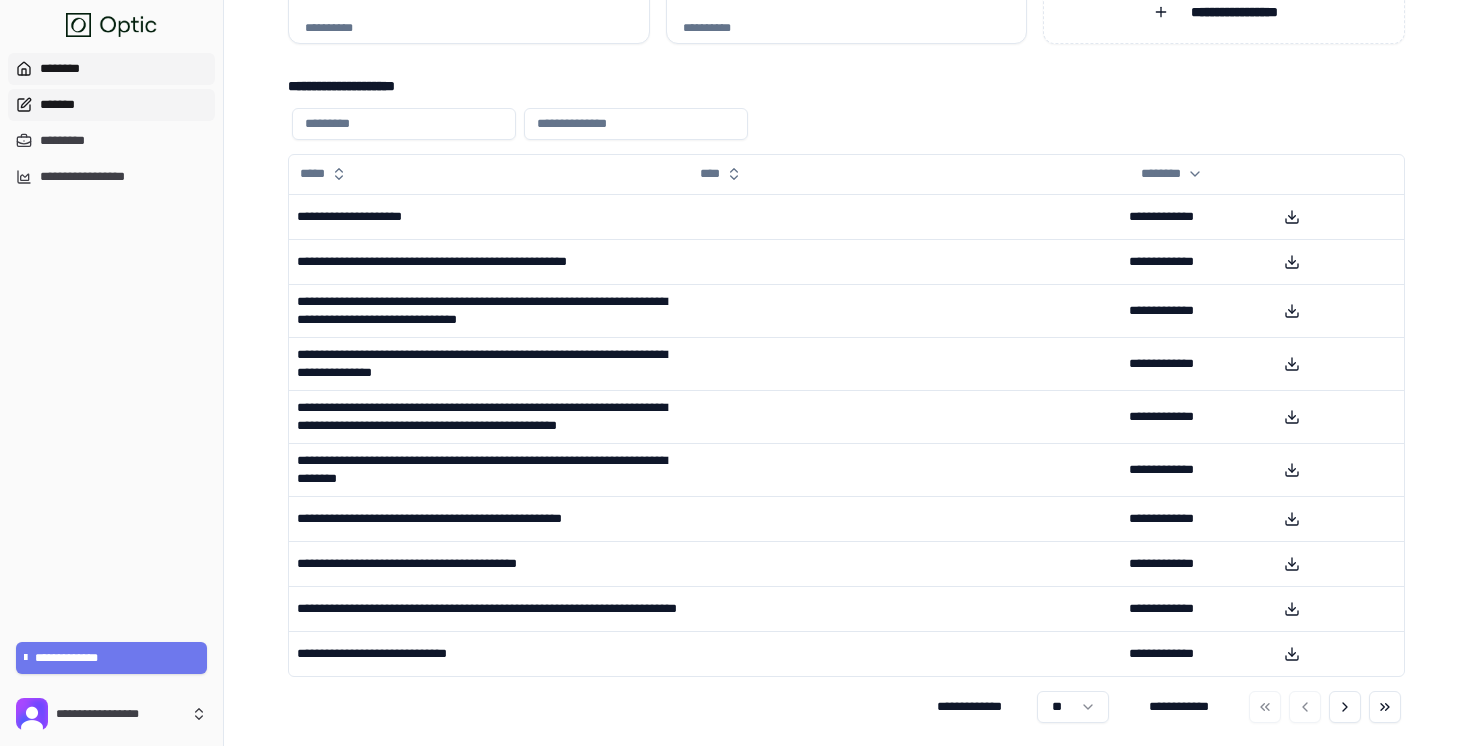 click on "*******" at bounding box center [111, 105] 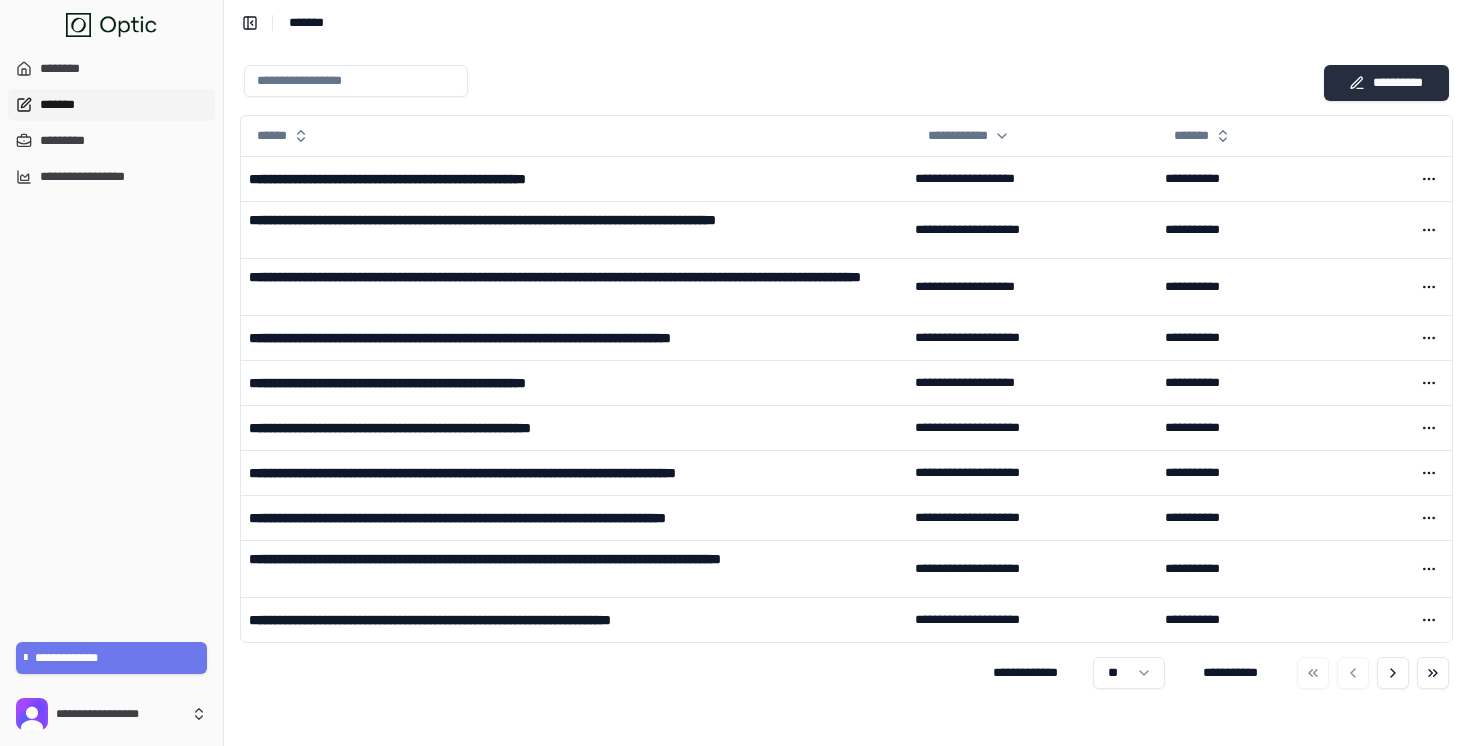 click on "**********" at bounding box center (1386, 83) 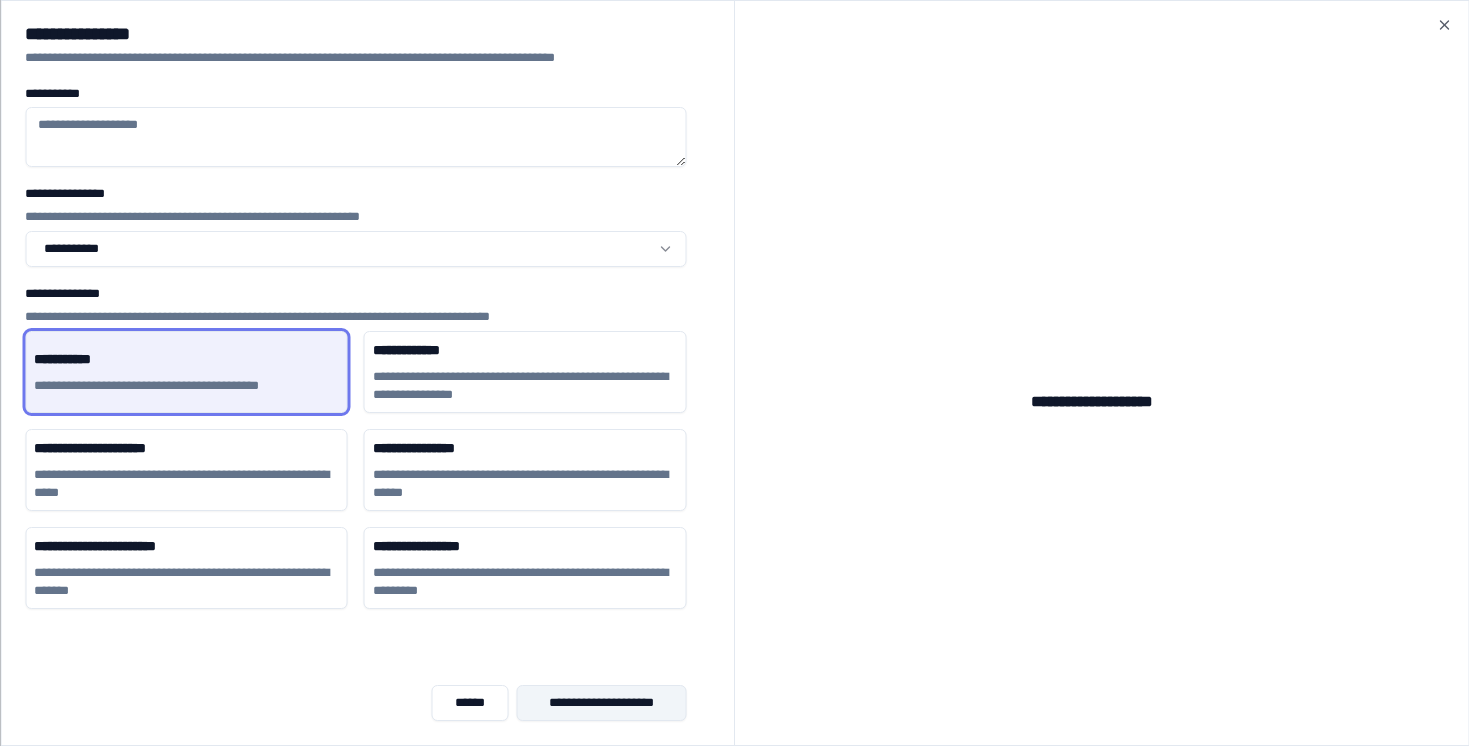 click on "**********" at bounding box center [601, 703] 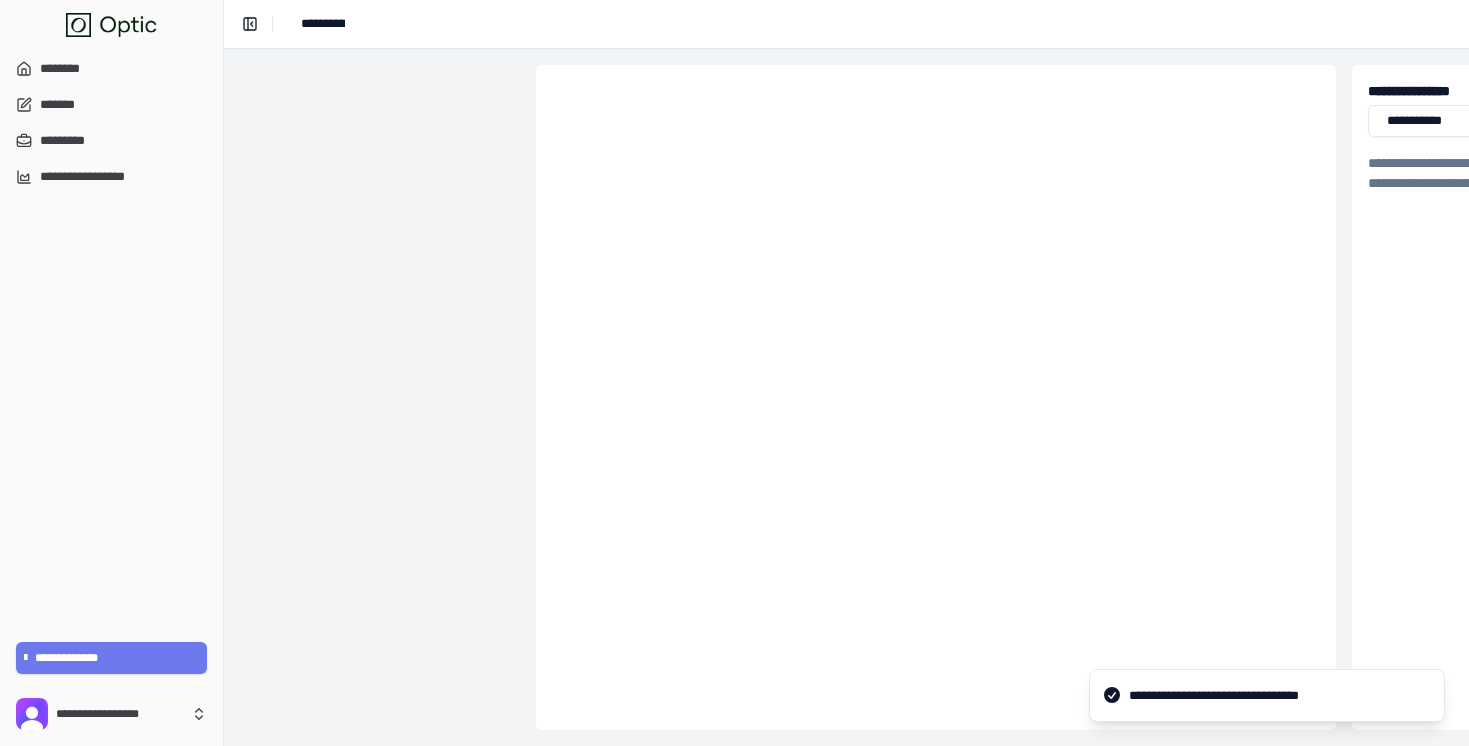click on "**********" at bounding box center (323, 24) 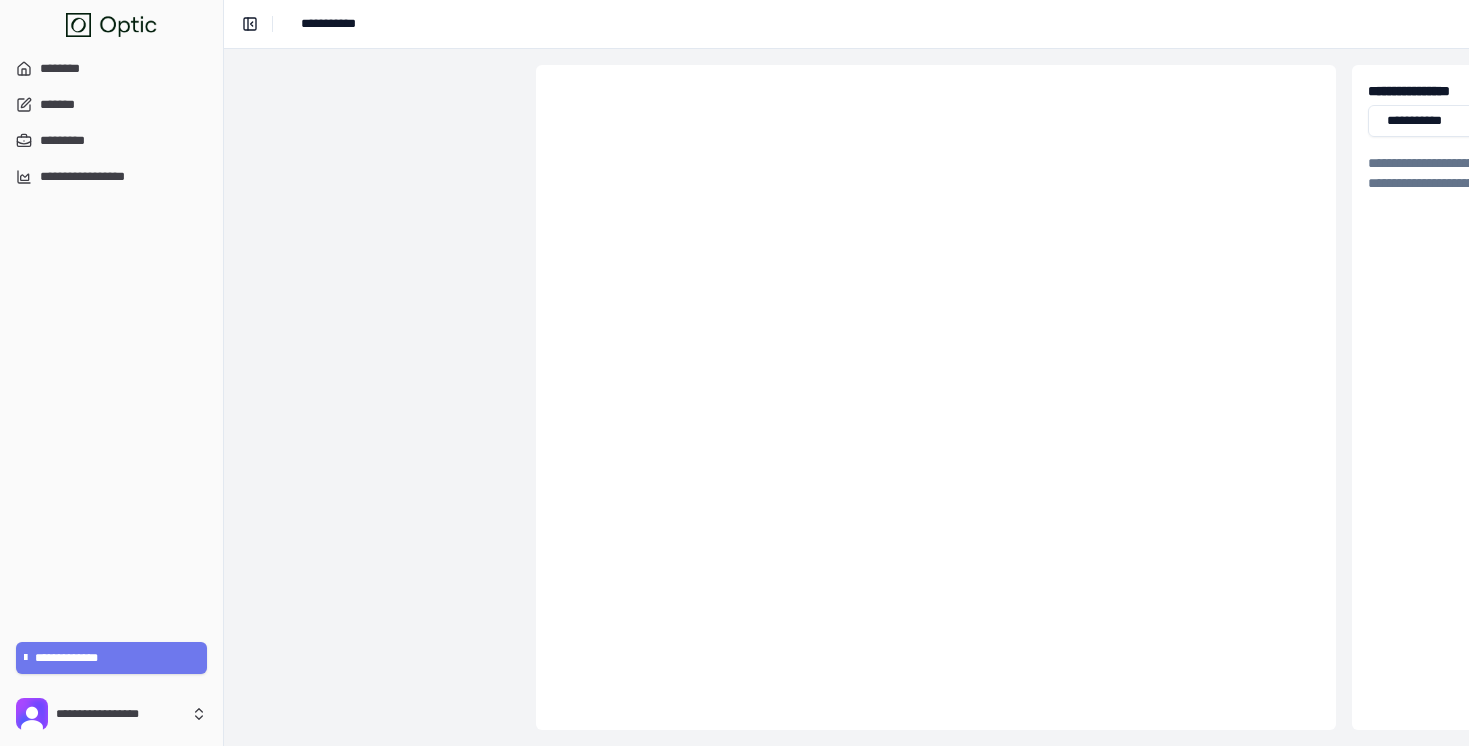 scroll, scrollTop: 0, scrollLeft: 18, axis: horizontal 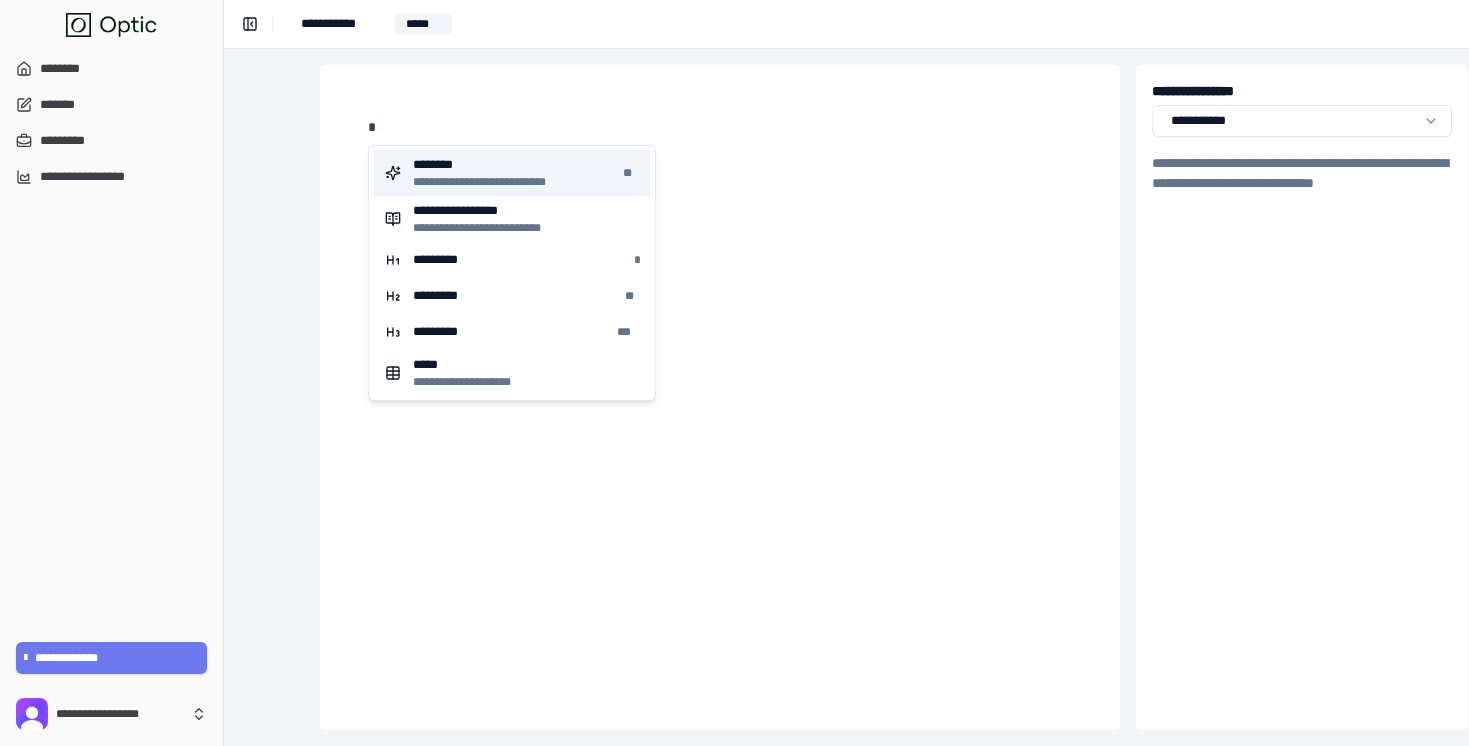 click on "**********" at bounding box center [512, 173] 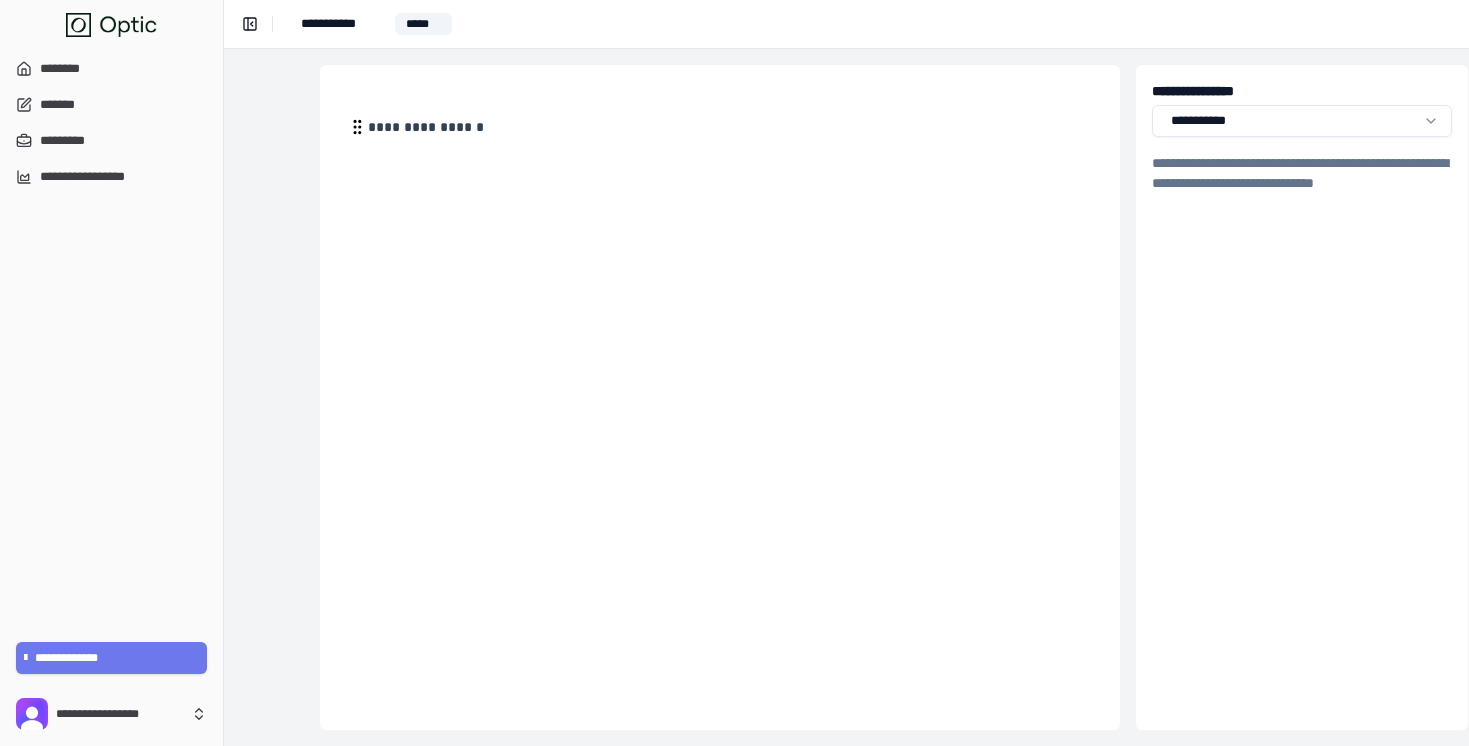 click on "**********" at bounding box center (718, 127) 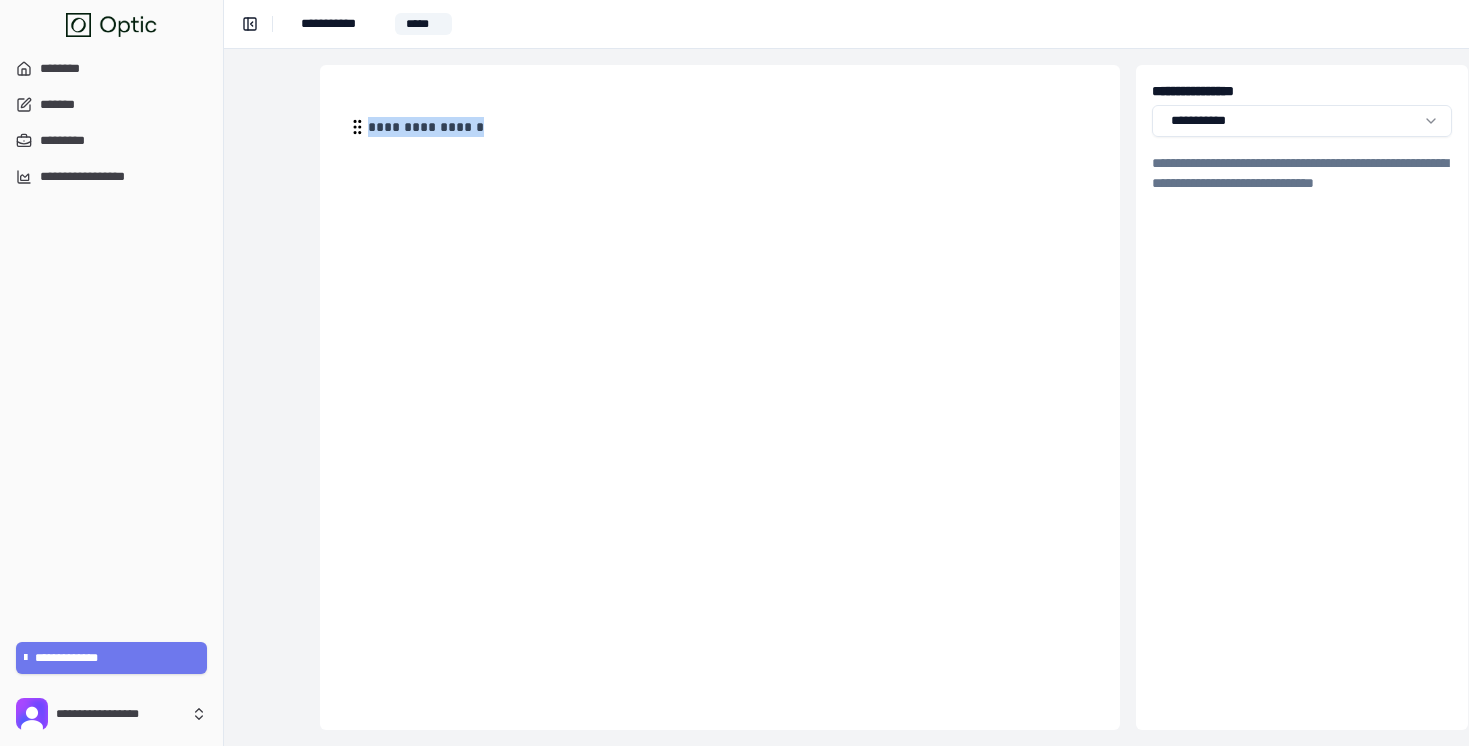 drag, startPoint x: 496, startPoint y: 126, endPoint x: 354, endPoint y: 123, distance: 142.0317 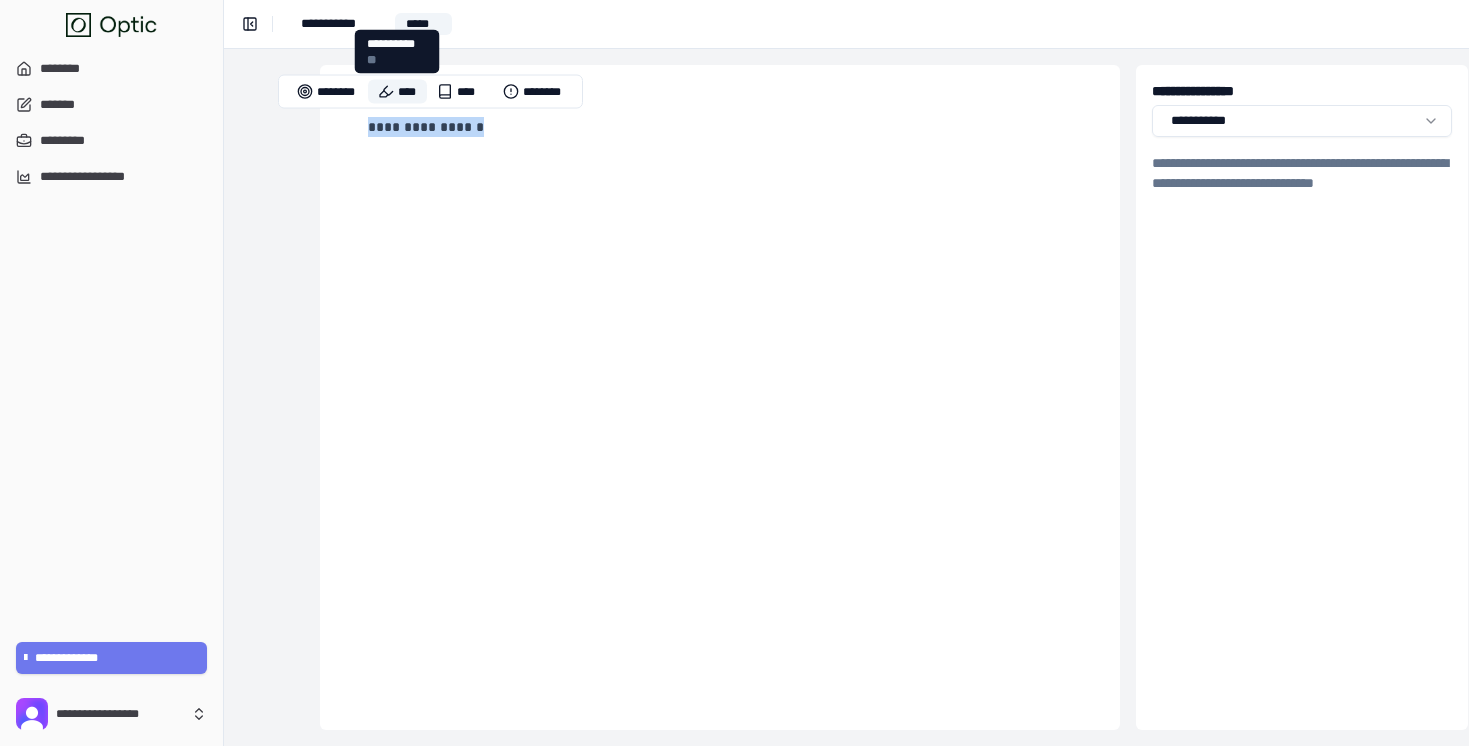click on "****" at bounding box center [397, 92] 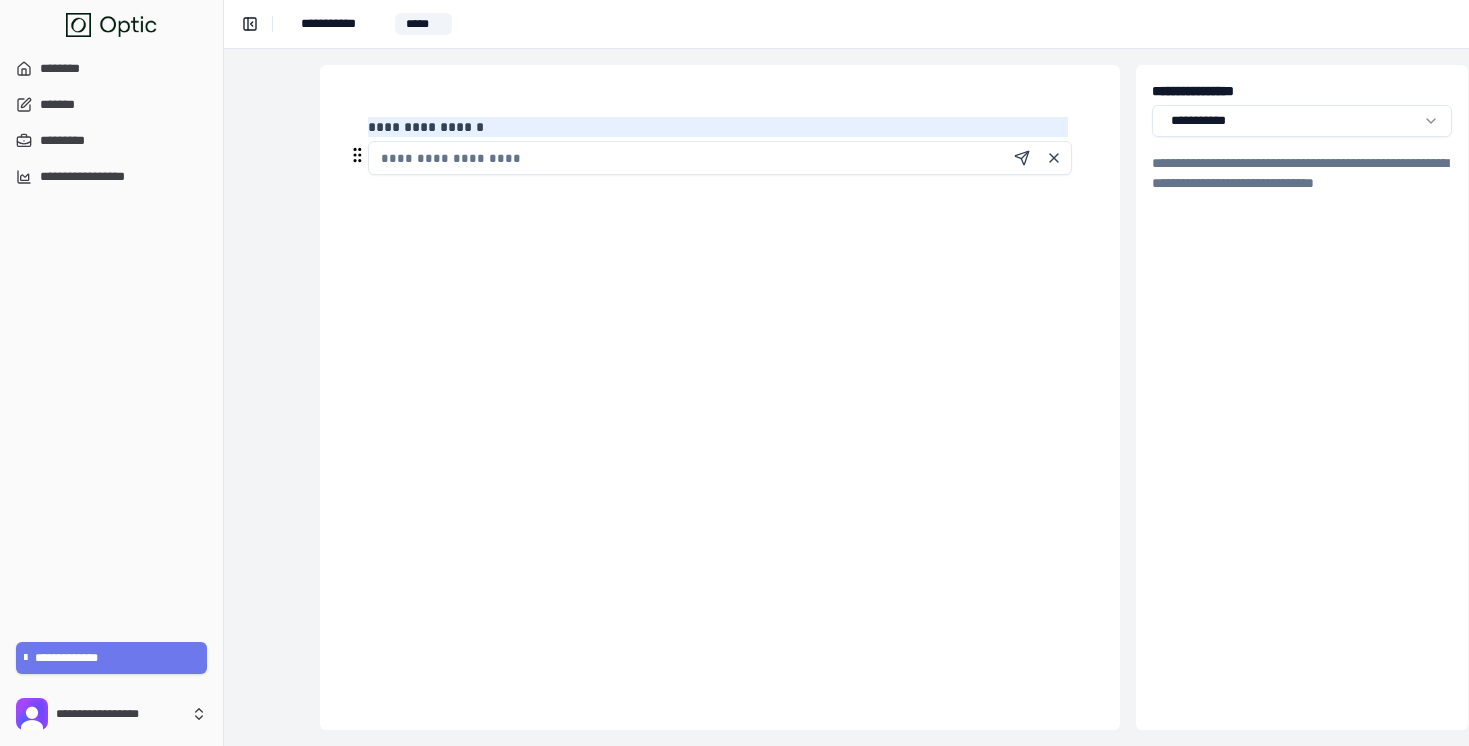 click at bounding box center [720, 158] 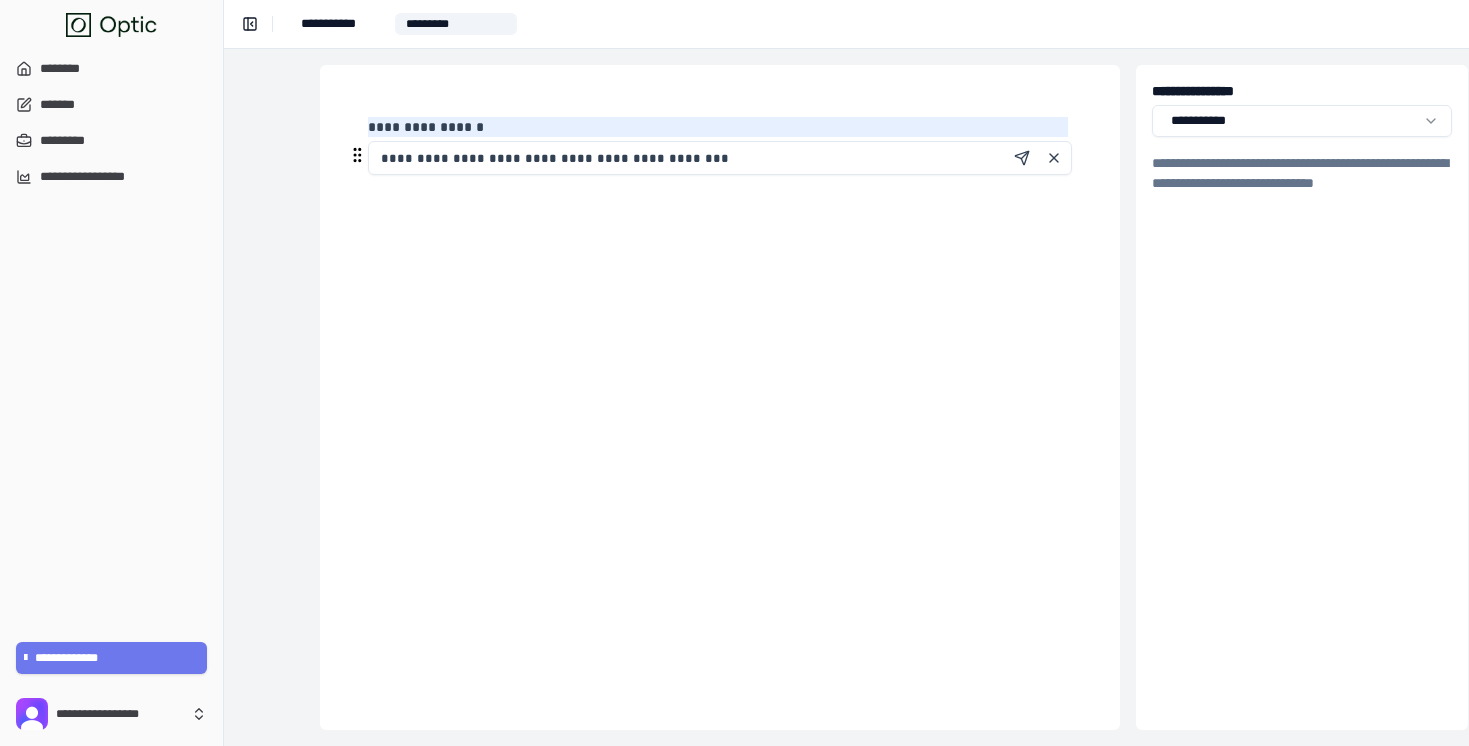 type on "**********" 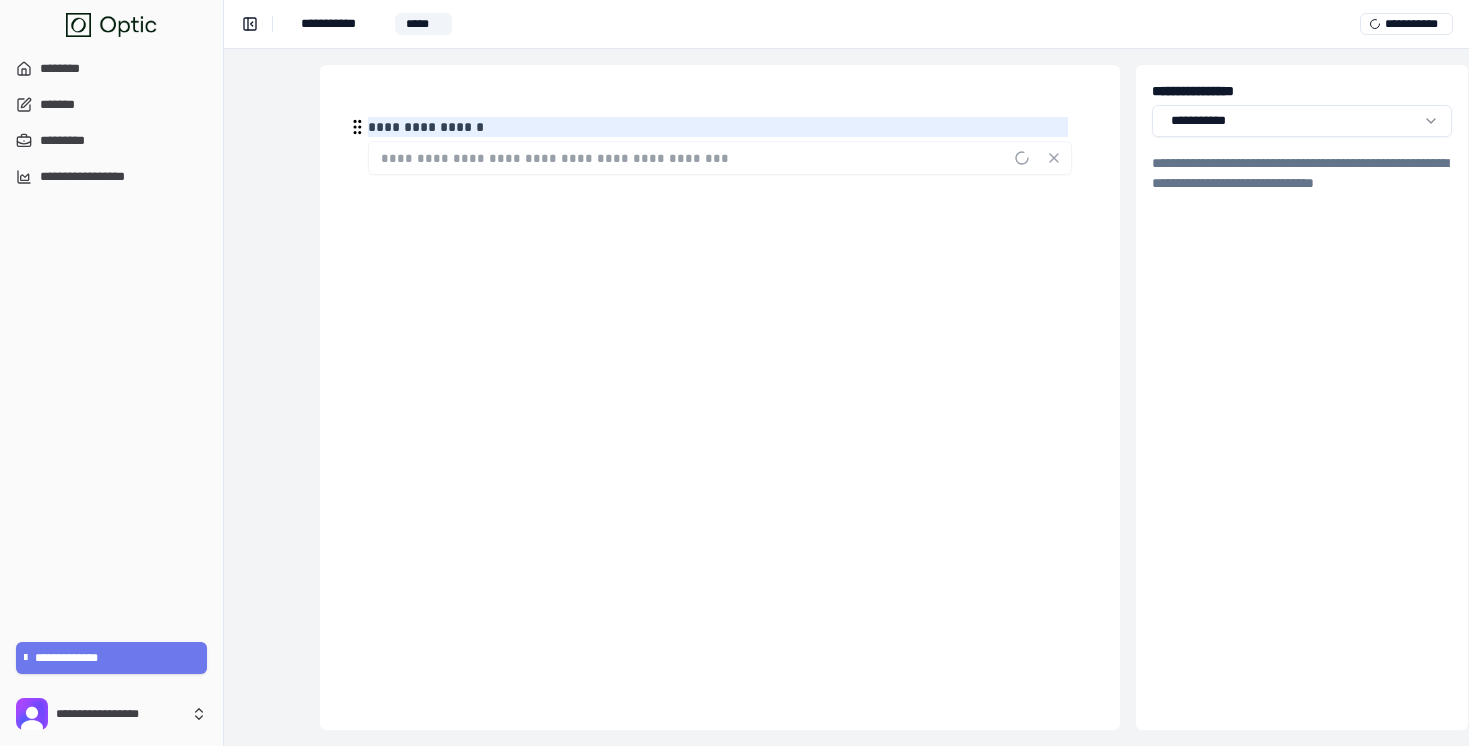 click on "**********" at bounding box center (718, 127) 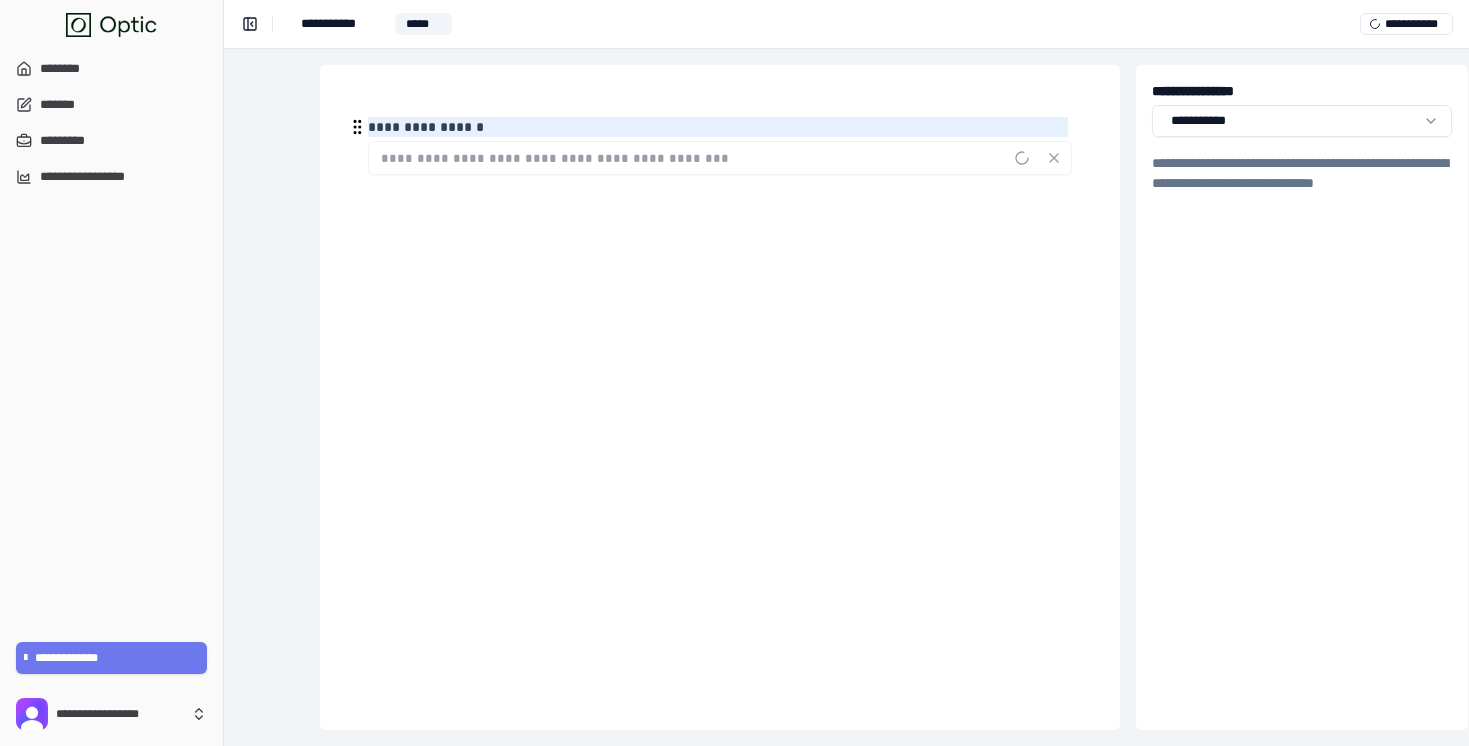 click on "**********" at bounding box center [718, 127] 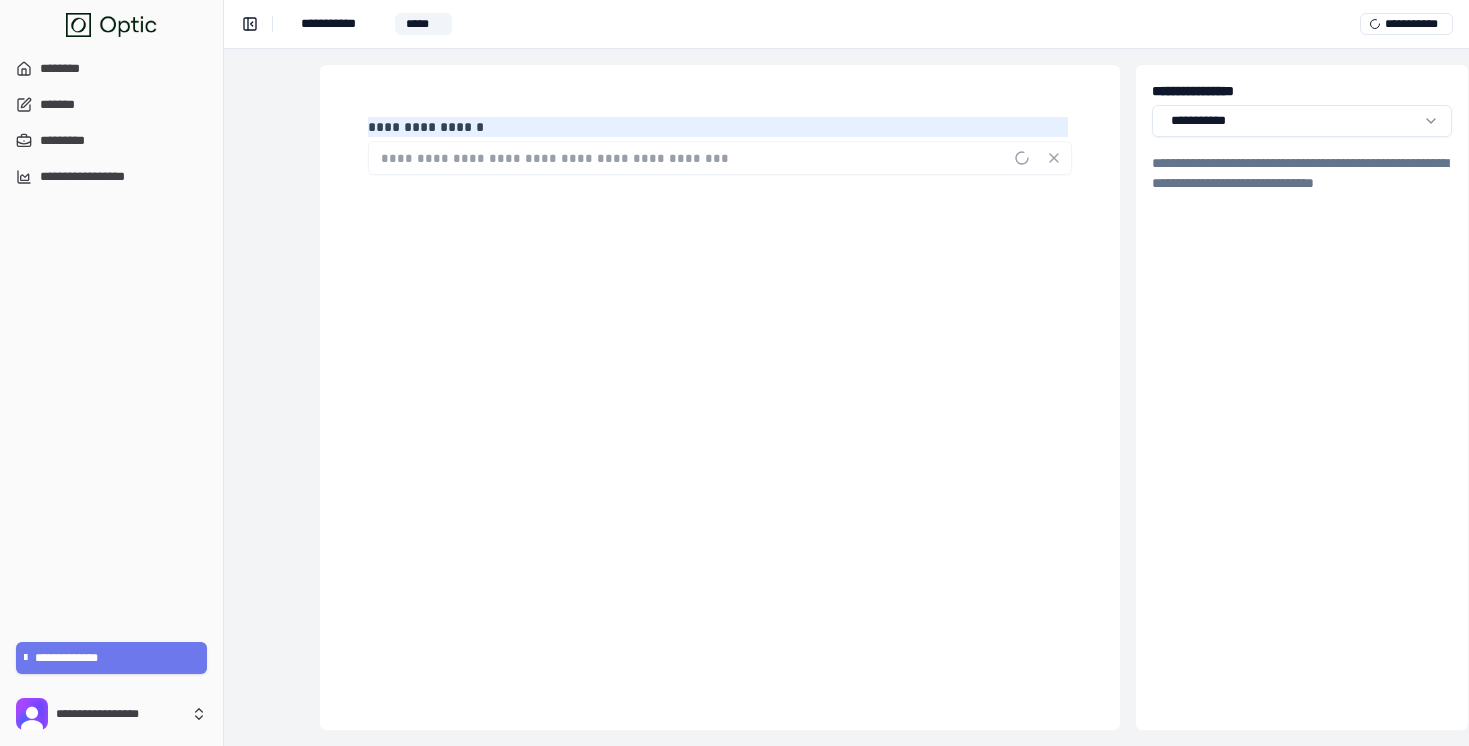 scroll, scrollTop: 0, scrollLeft: 231, axis: horizontal 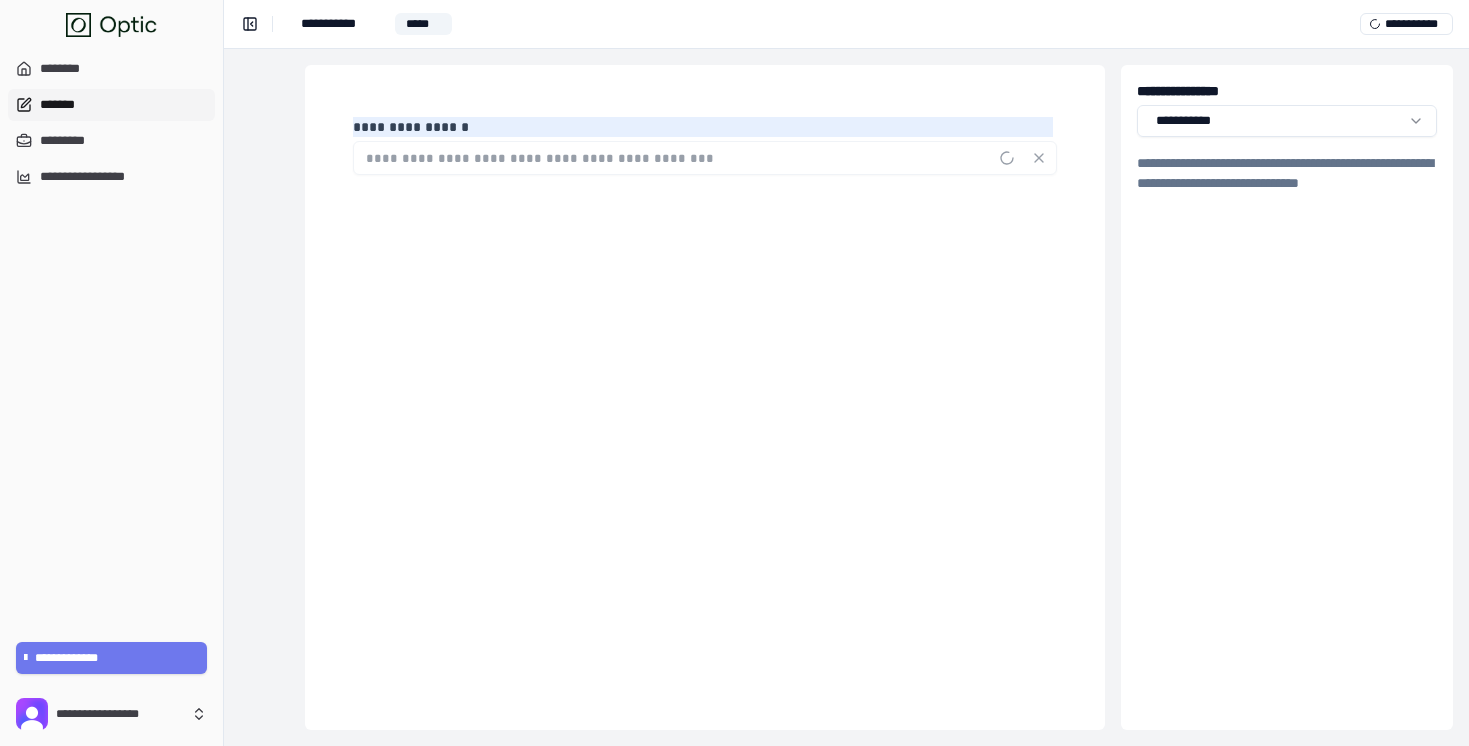 click on "*******" at bounding box center [111, 105] 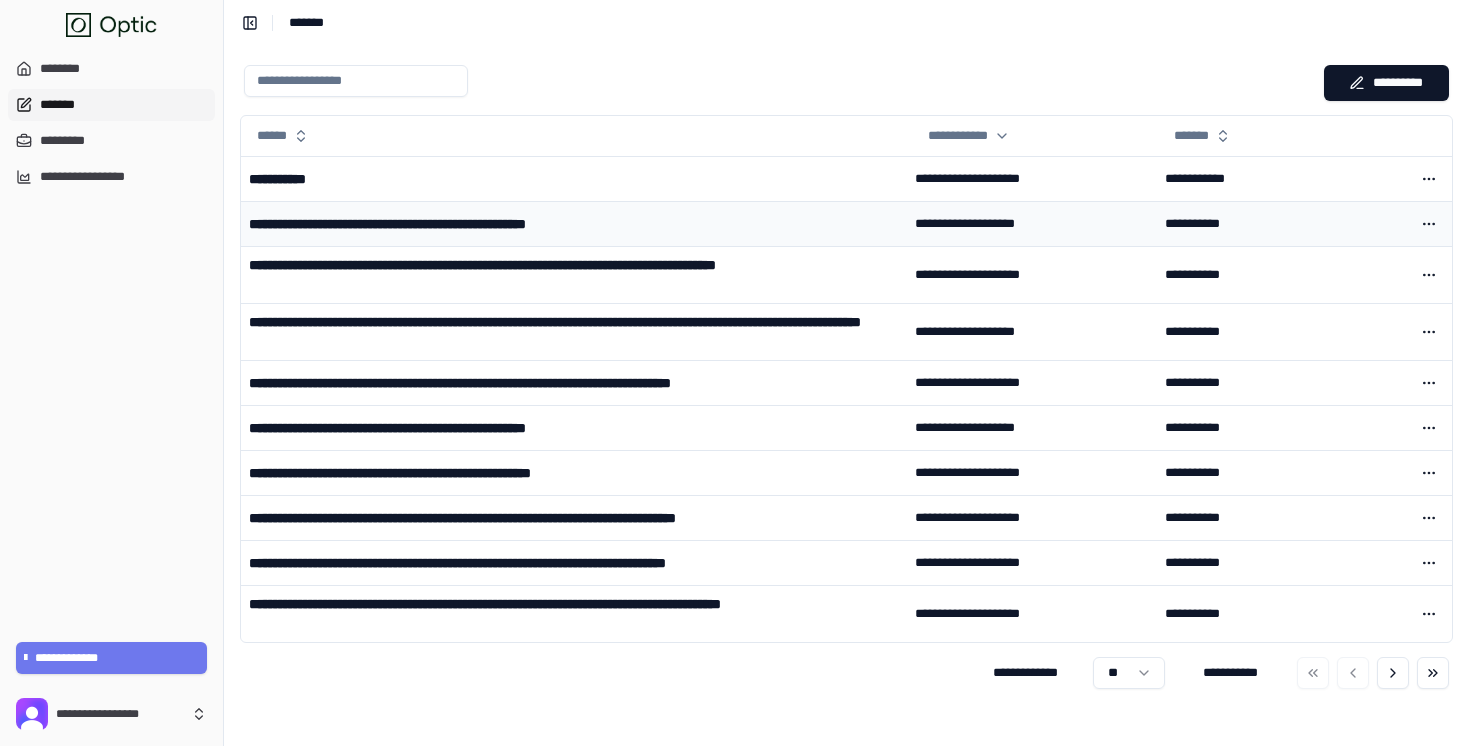 click on "**********" at bounding box center (574, 223) 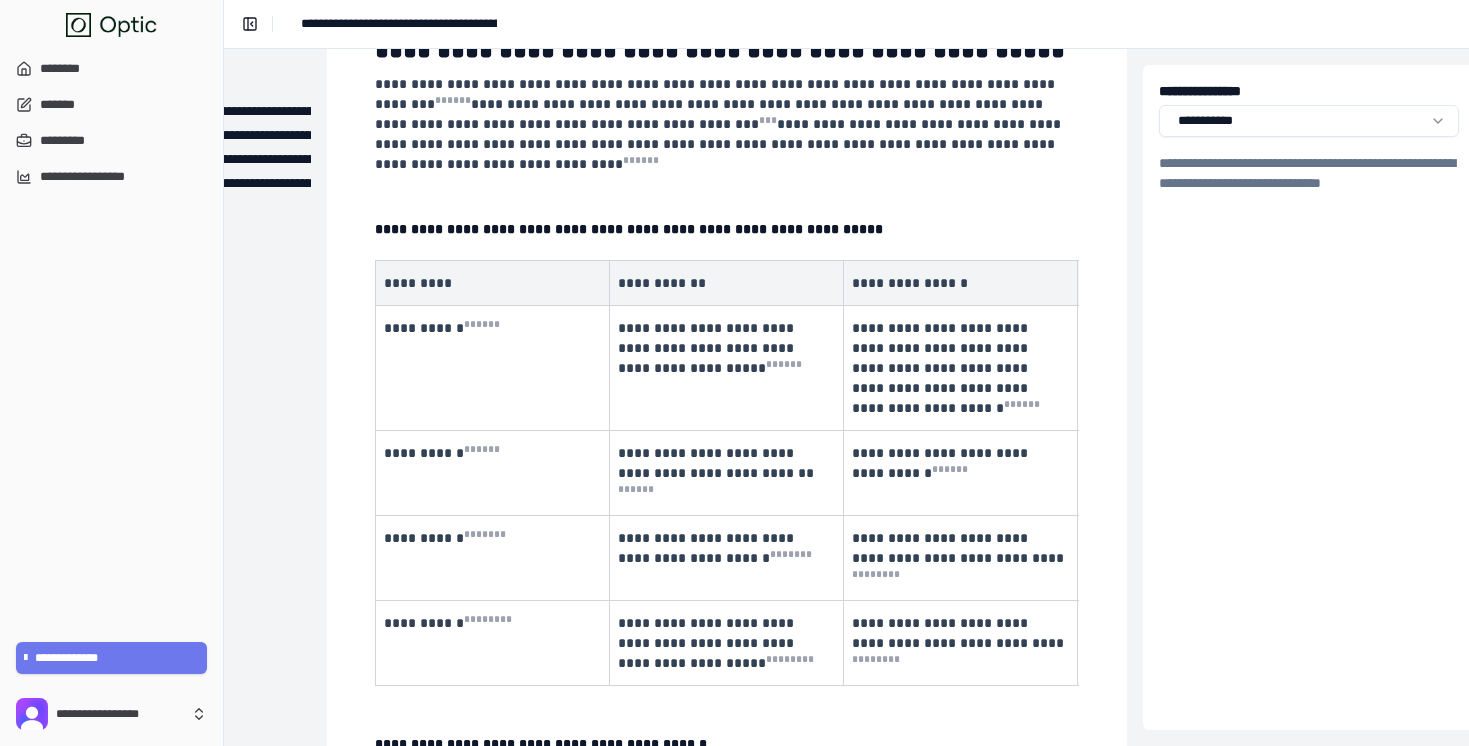 scroll, scrollTop: 0, scrollLeft: 209, axis: horizontal 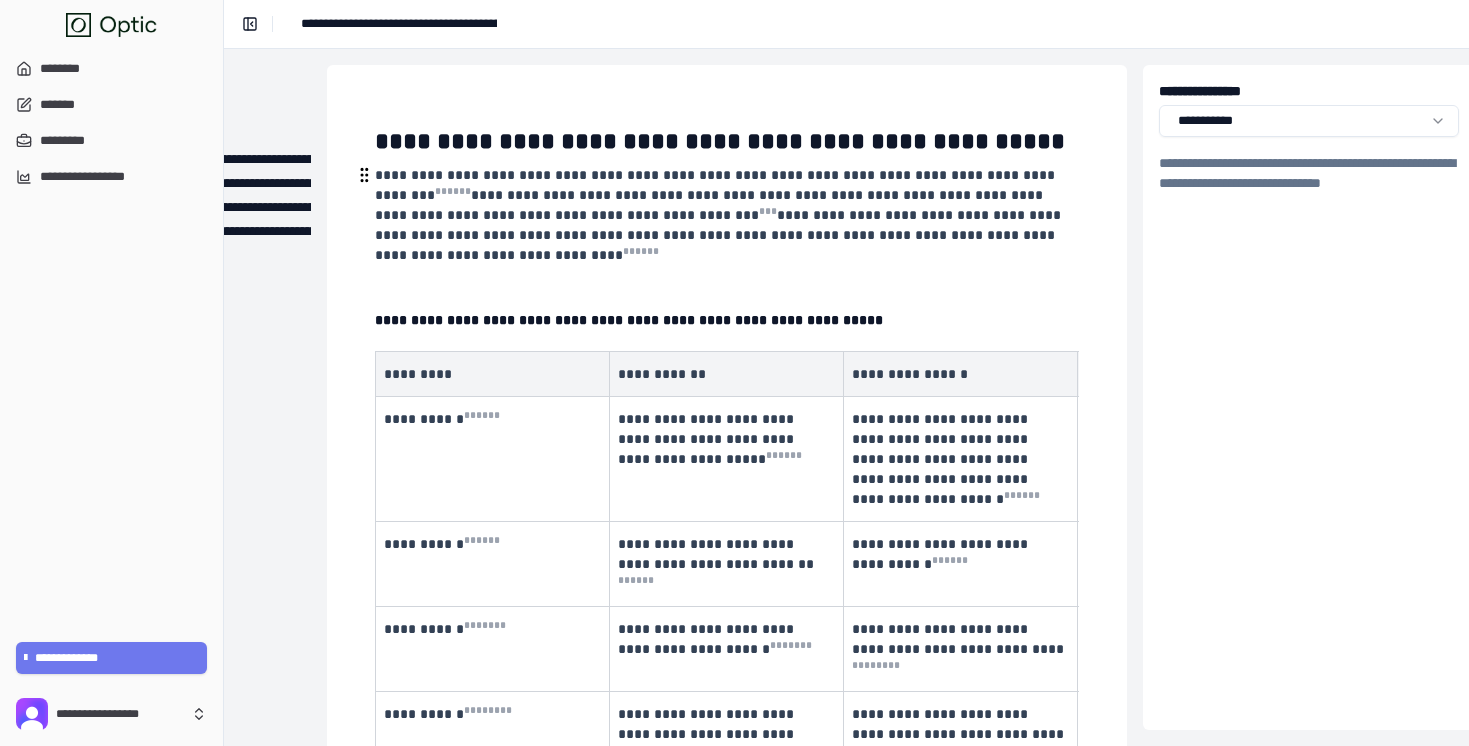 click on "**********" at bounding box center [717, 185] 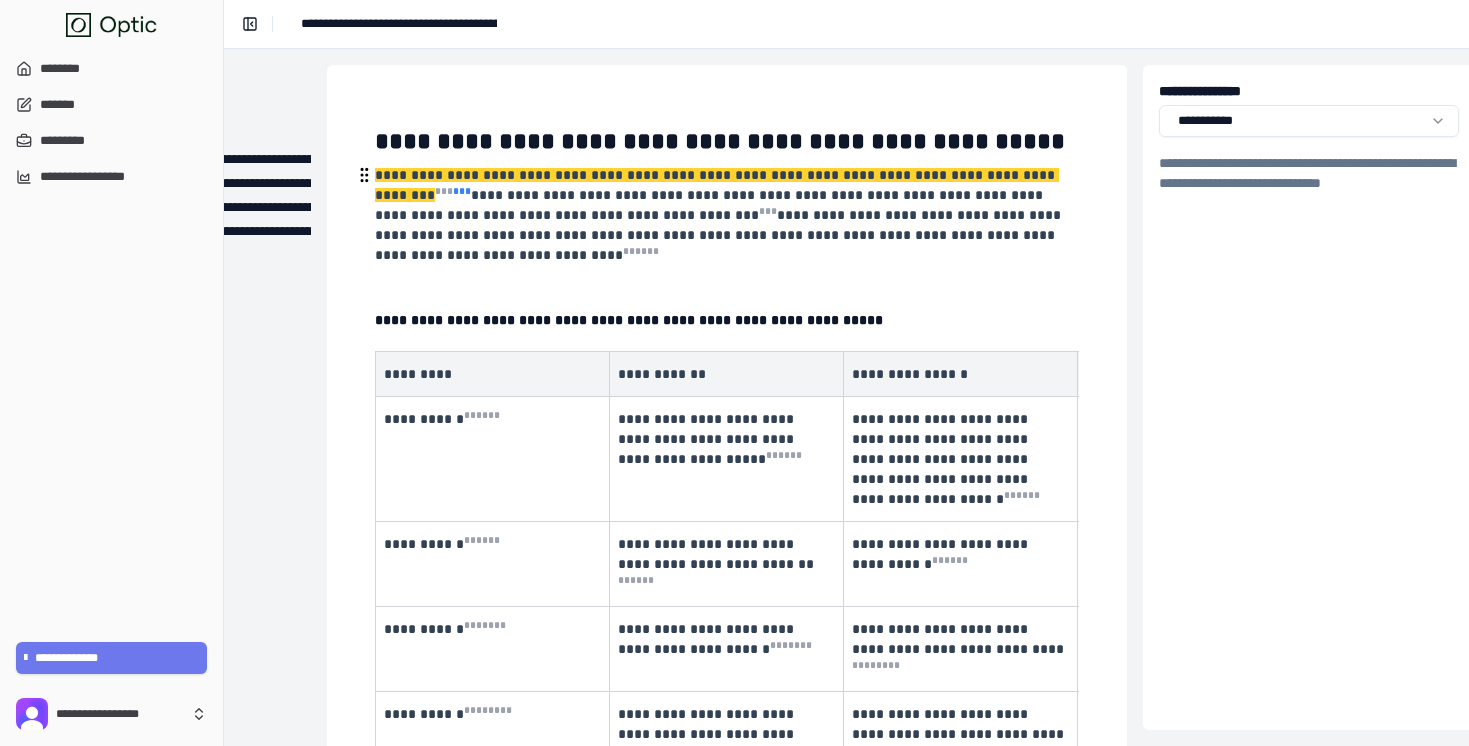 click on "* * *" at bounding box center (462, 191) 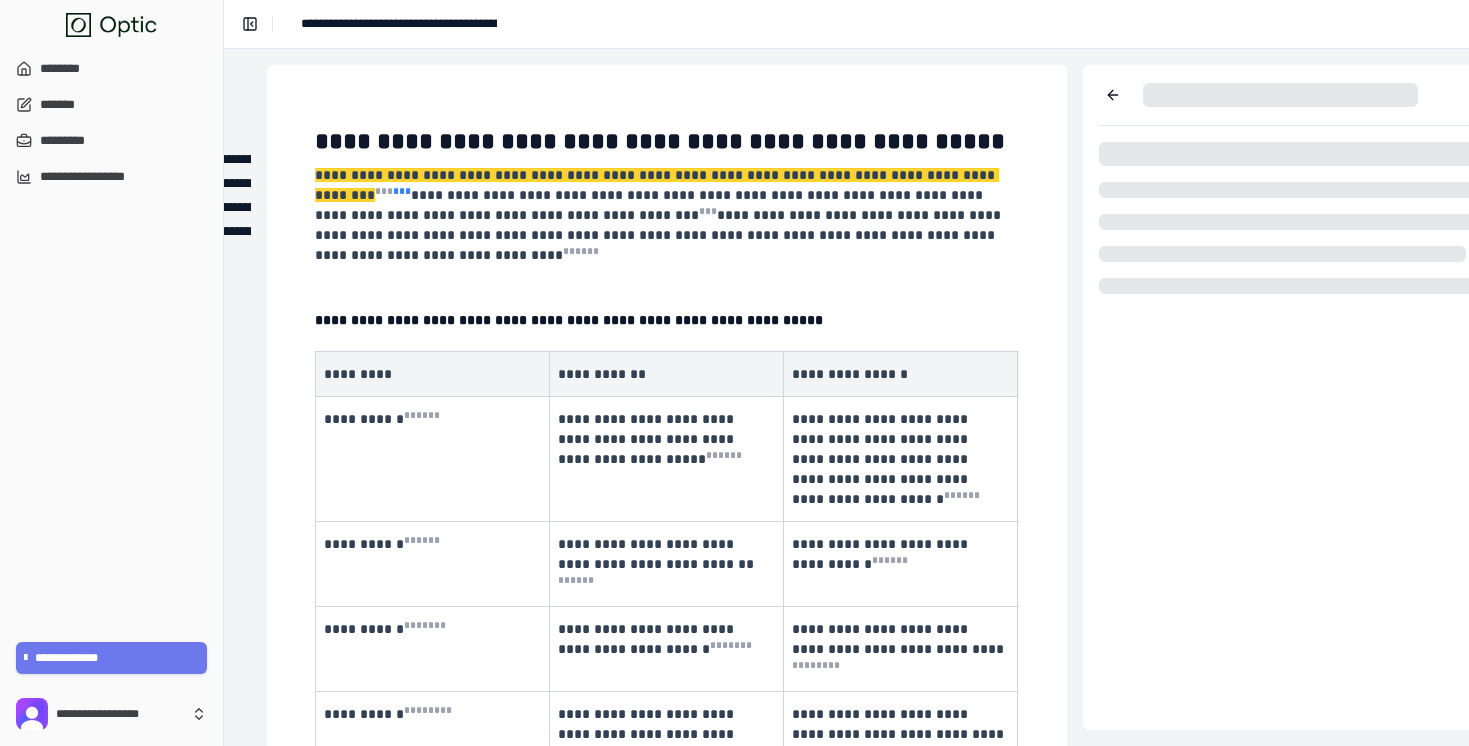 scroll, scrollTop: 0, scrollLeft: 309, axis: horizontal 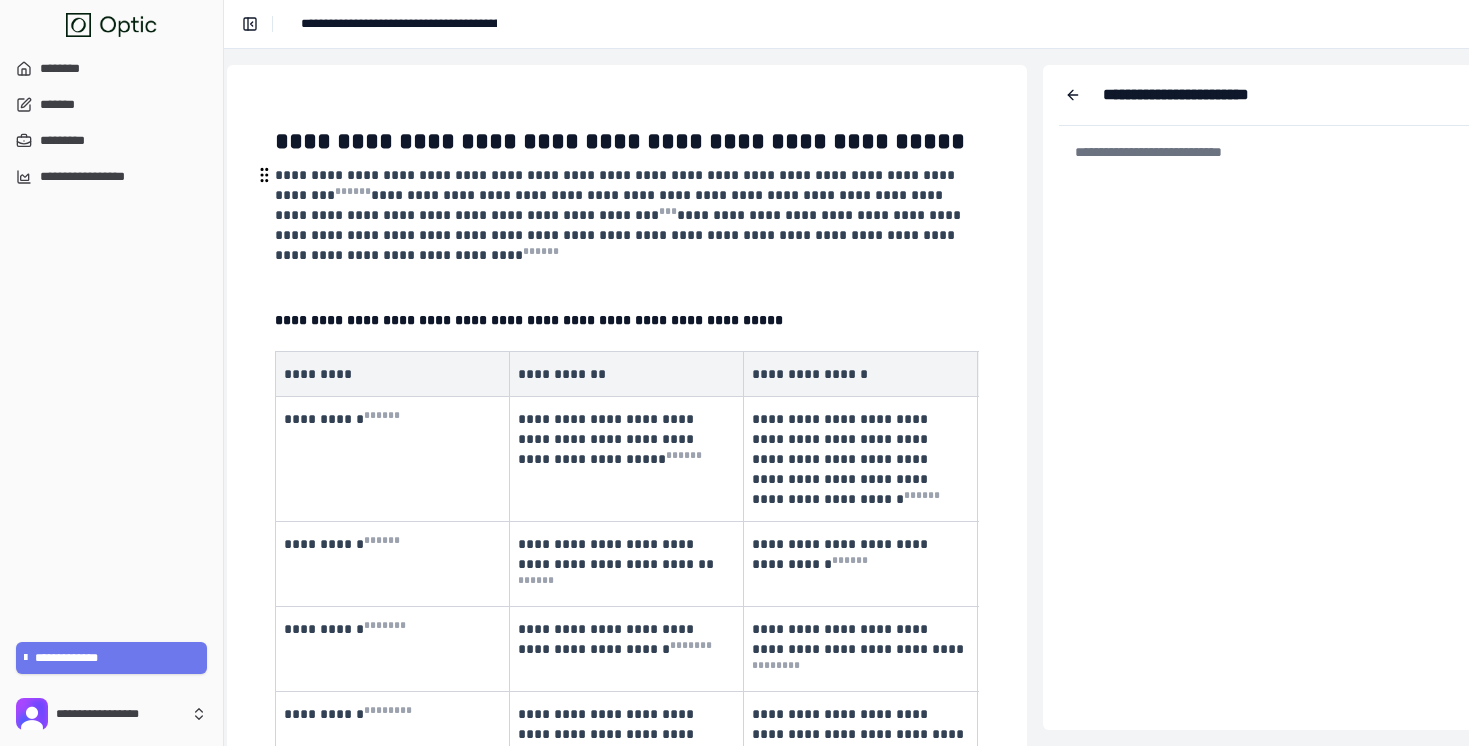 click on "**********" at bounding box center (611, 205) 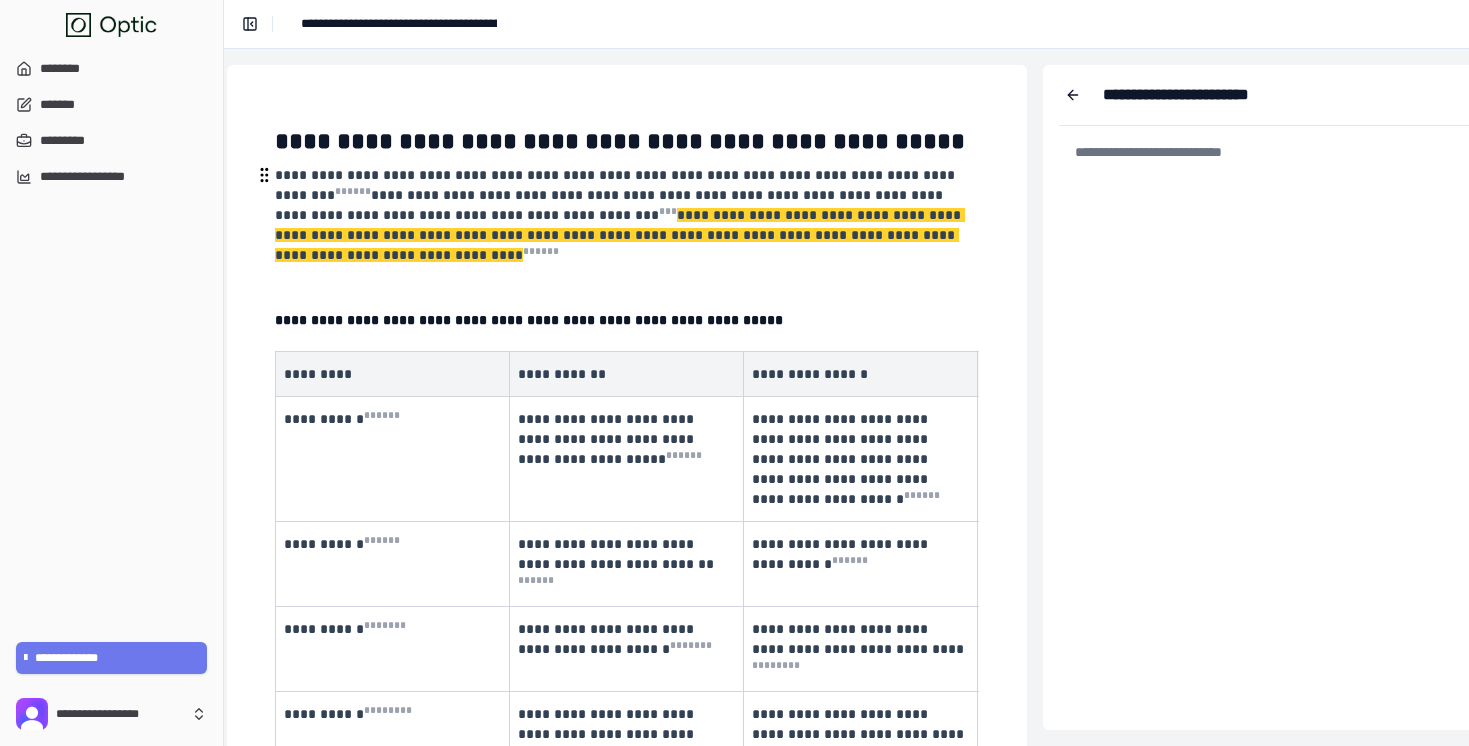 click on "* * *" at bounding box center (532, 255) 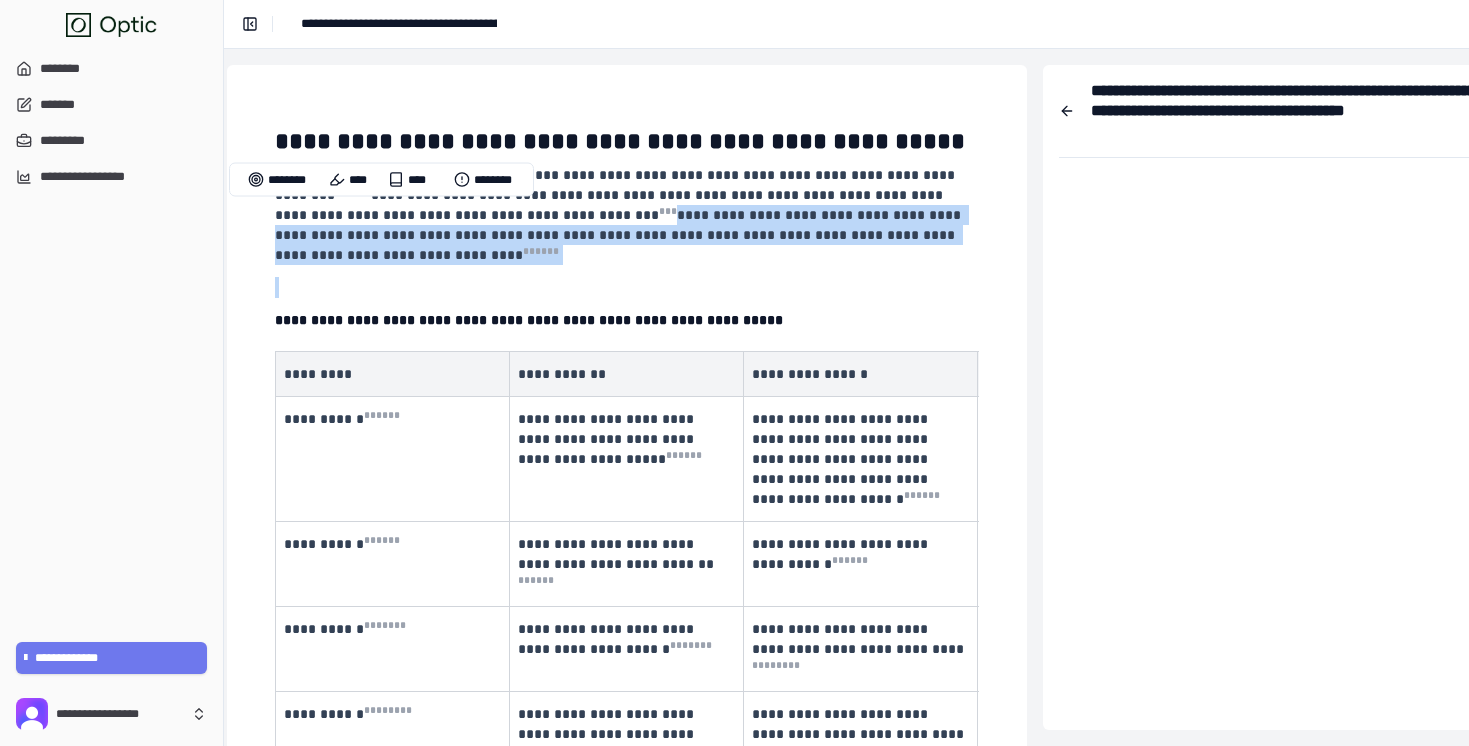 drag, startPoint x: 892, startPoint y: 245, endPoint x: 455, endPoint y: 210, distance: 438.39935 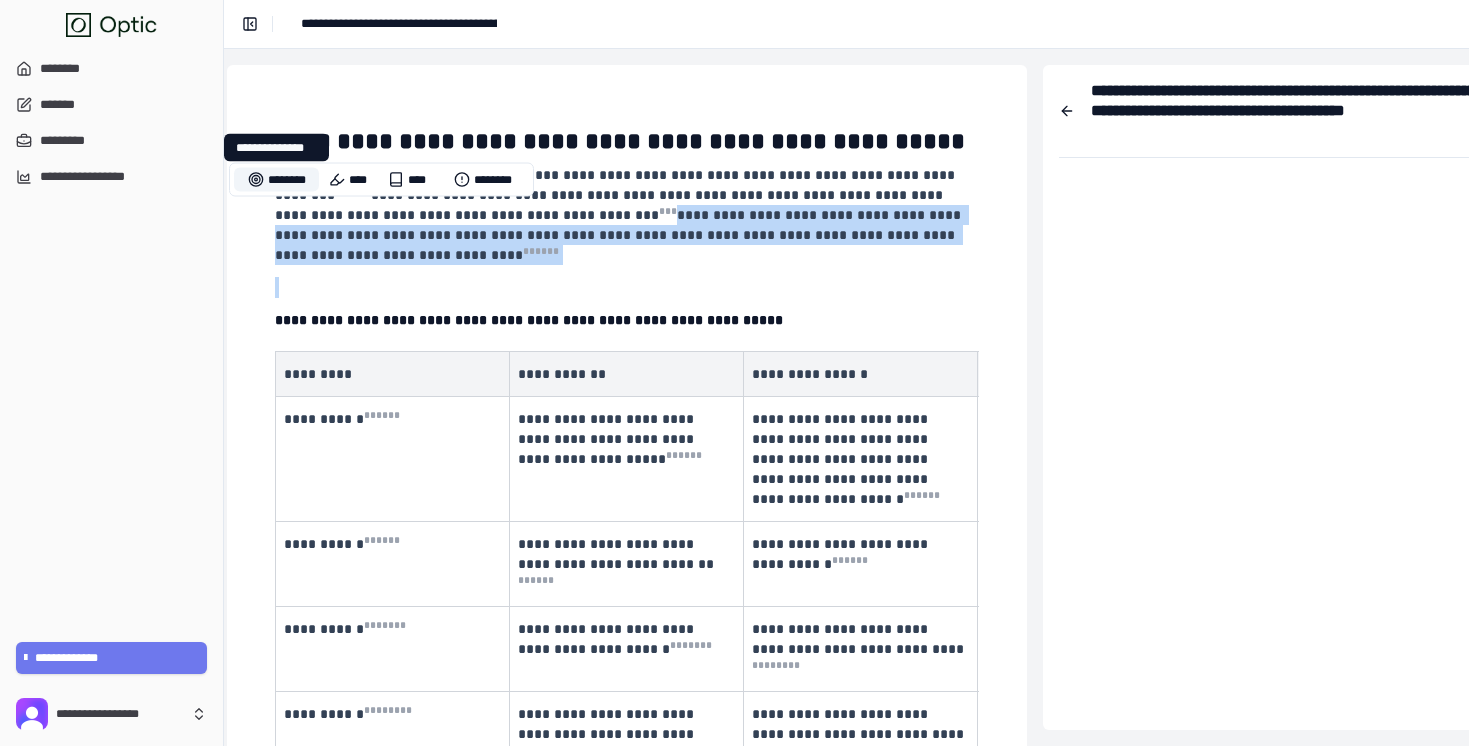 click on "********" at bounding box center [276, 180] 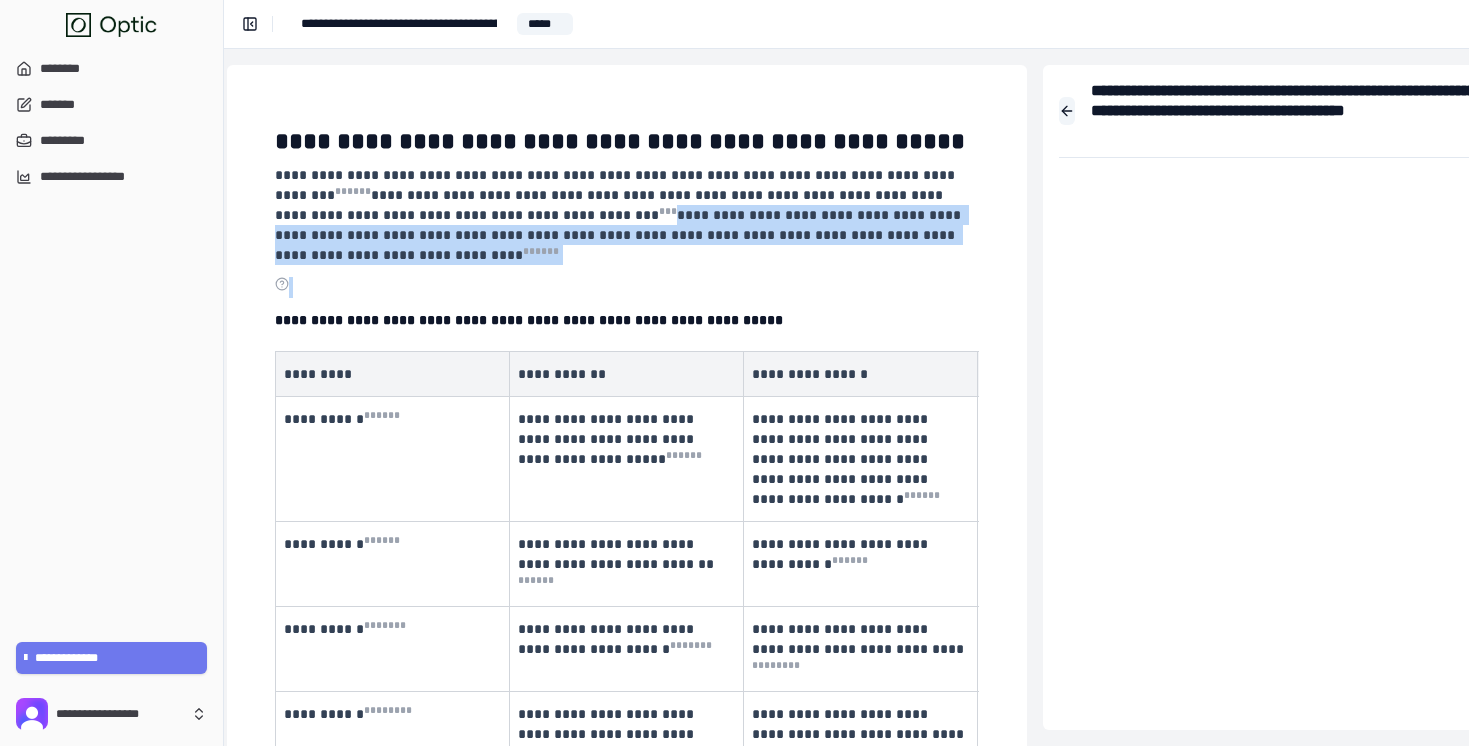 click at bounding box center (1067, 111) 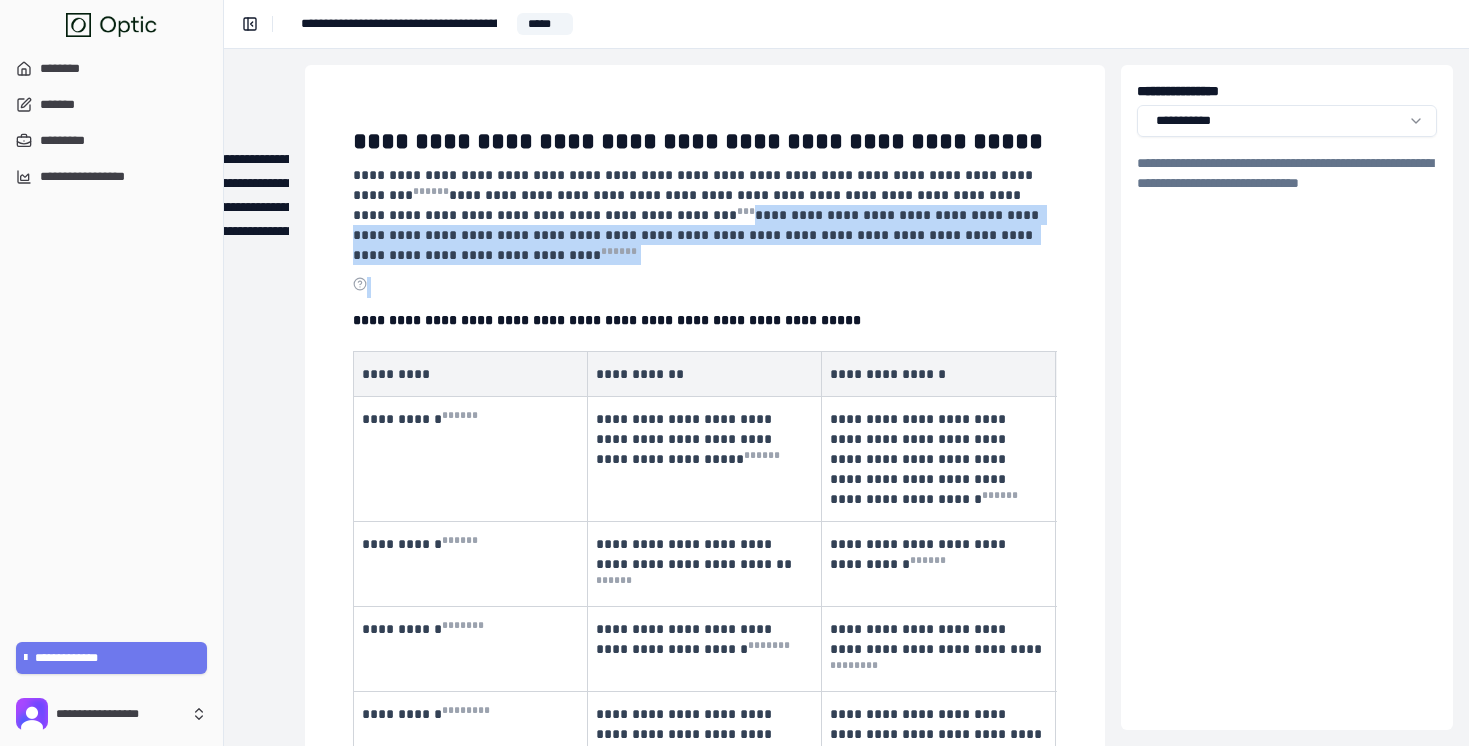 scroll, scrollTop: 0, scrollLeft: 231, axis: horizontal 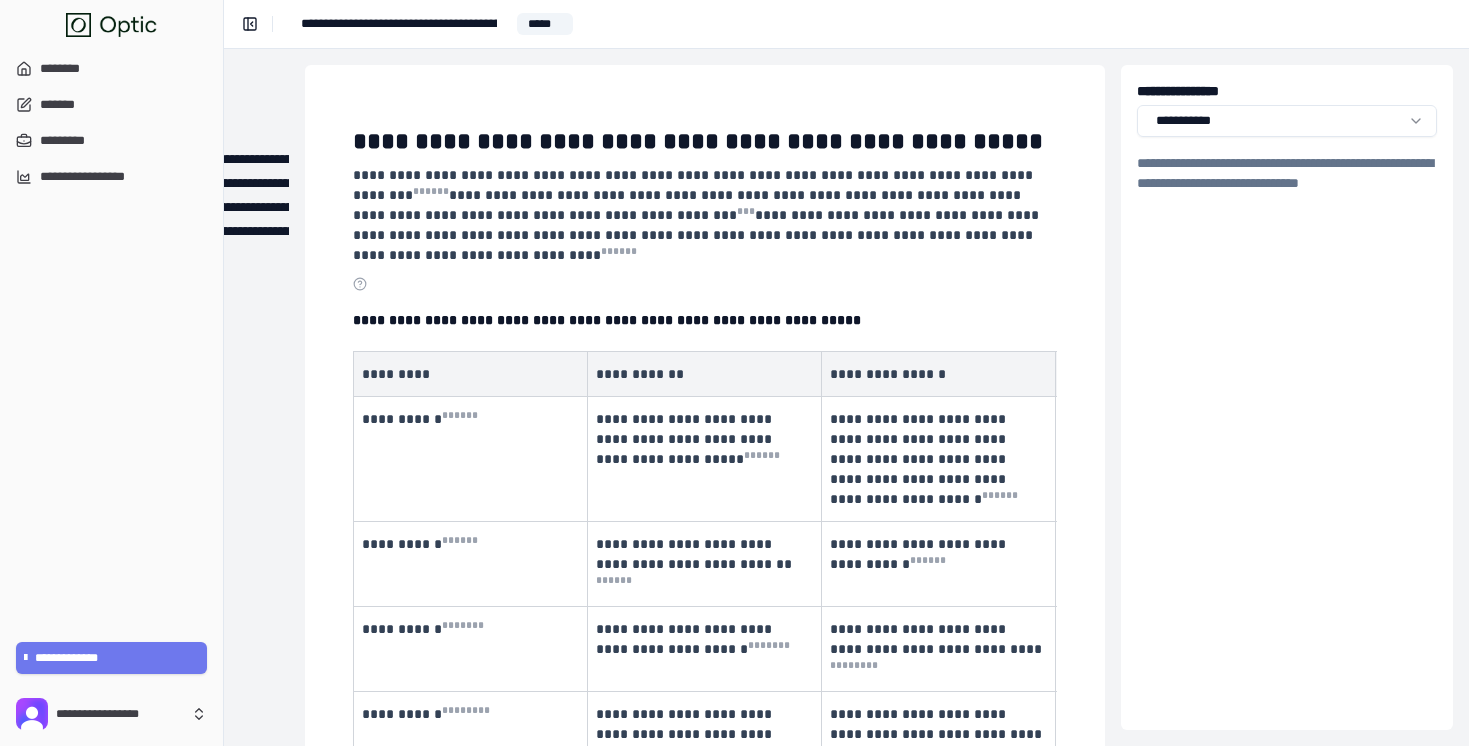 click on "**********" at bounding box center (705, 3309) 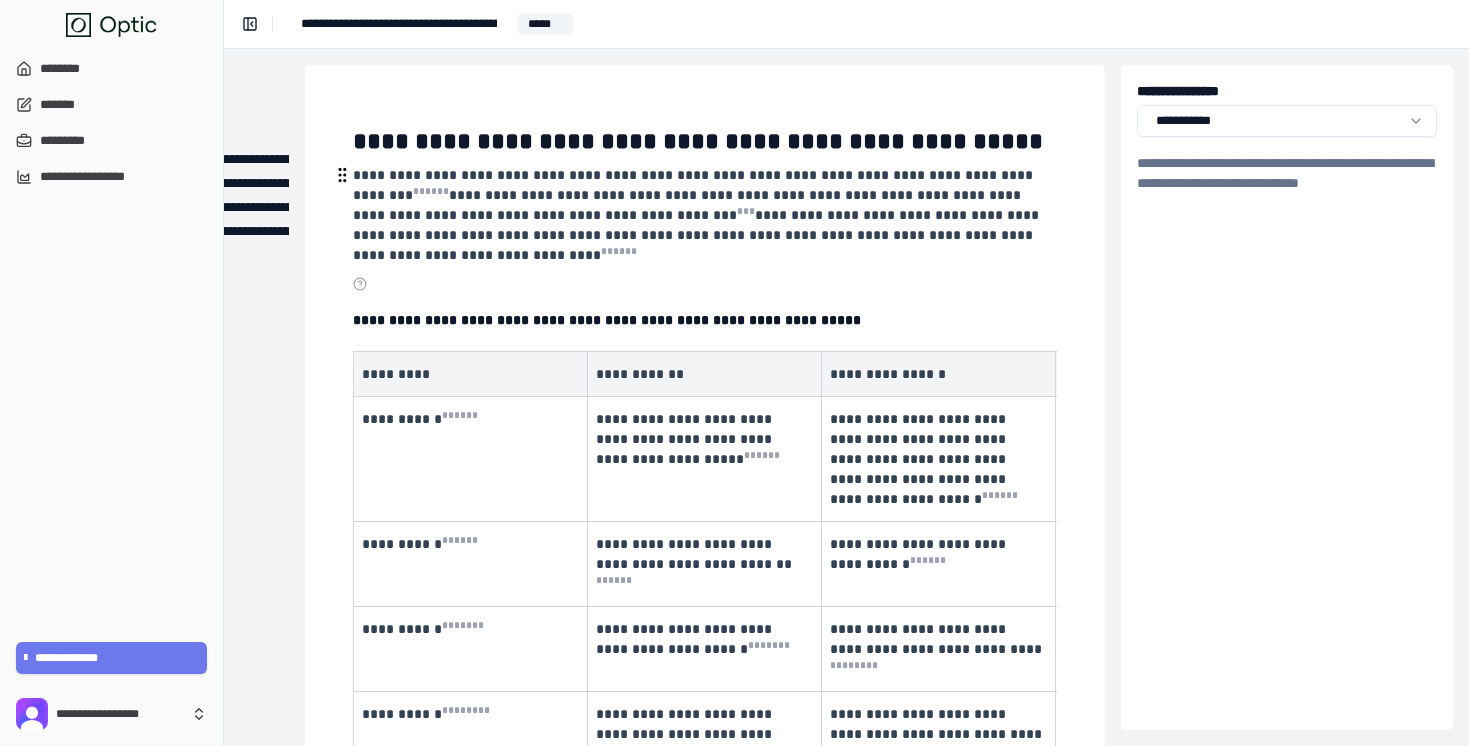 click on "**********" at bounding box center [698, 235] 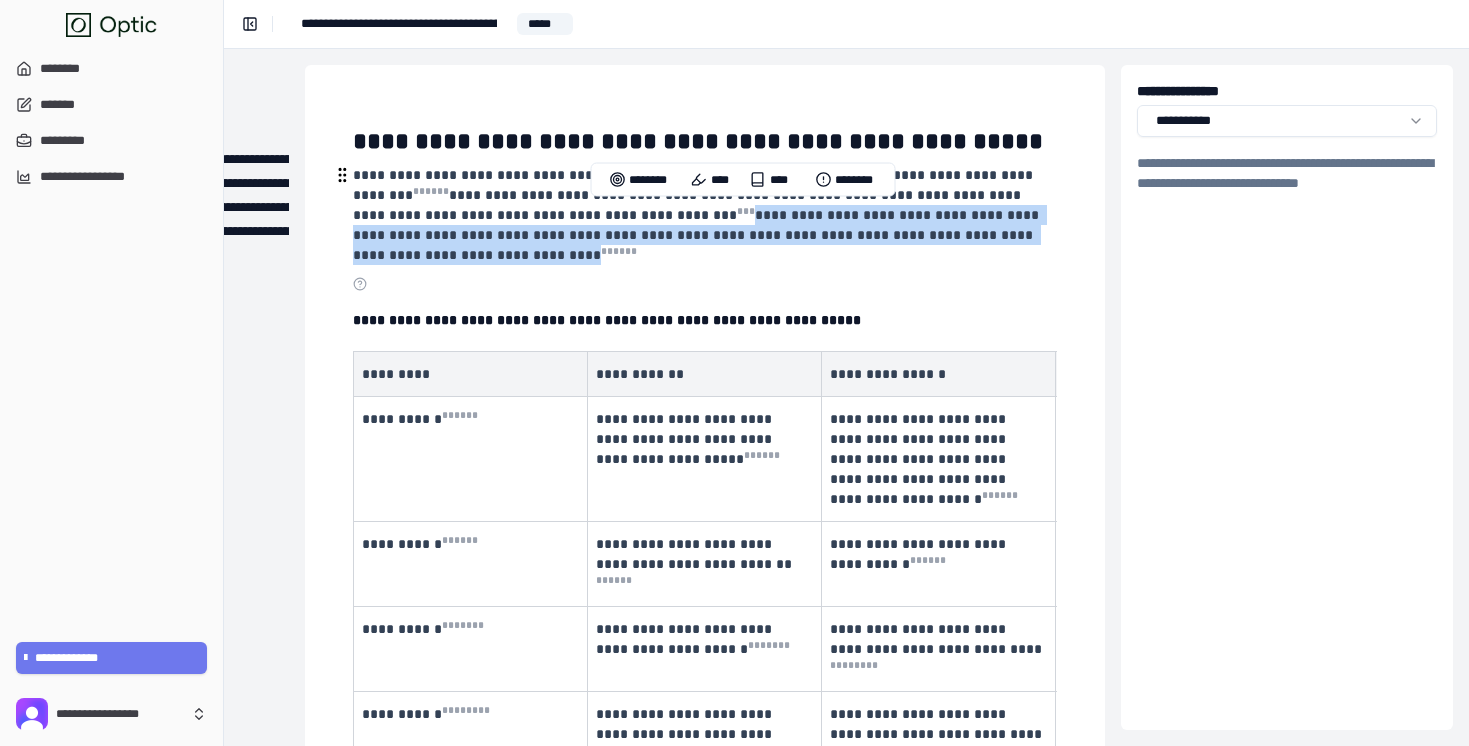 drag, startPoint x: 528, startPoint y: 214, endPoint x: 961, endPoint y: 238, distance: 433.6646 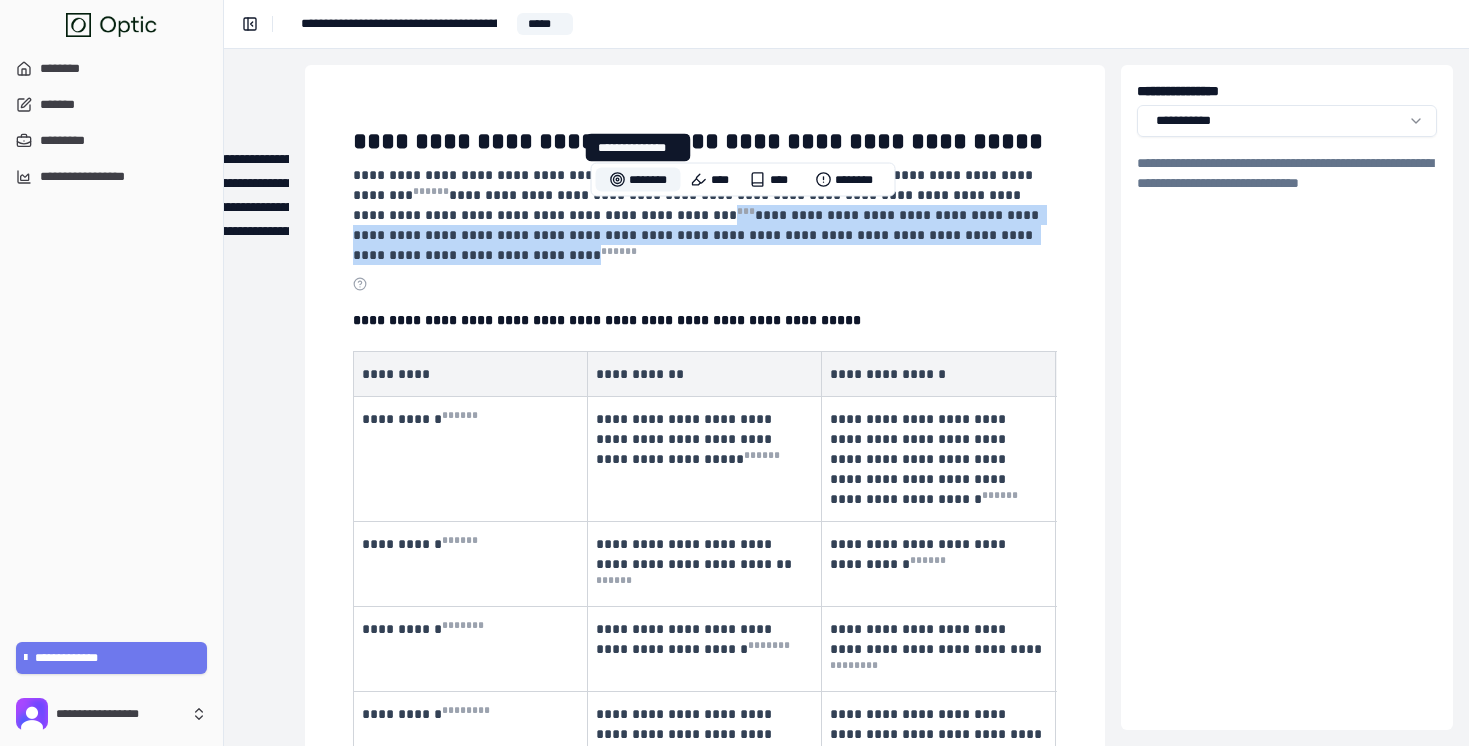 click on "********" at bounding box center (638, 180) 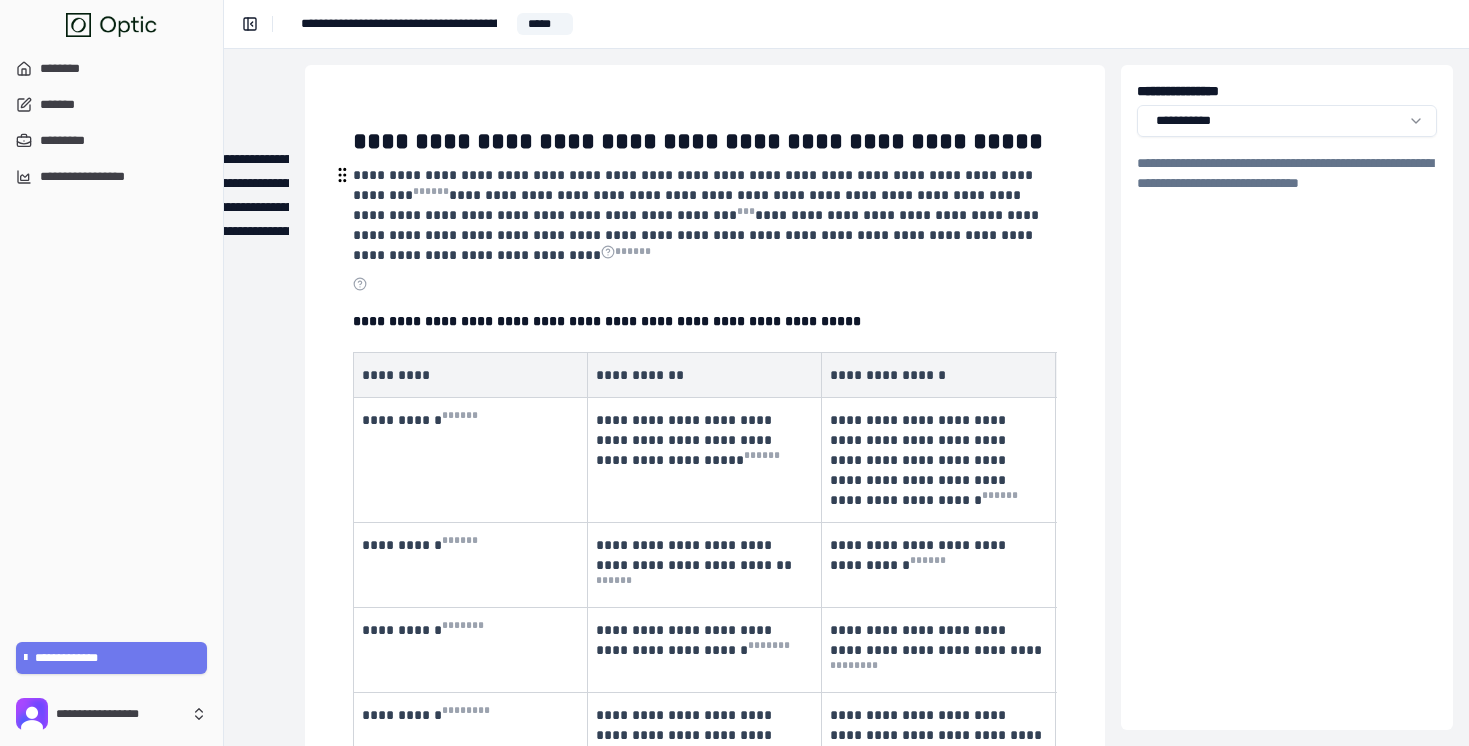 click on "**********" at bounding box center (703, 215) 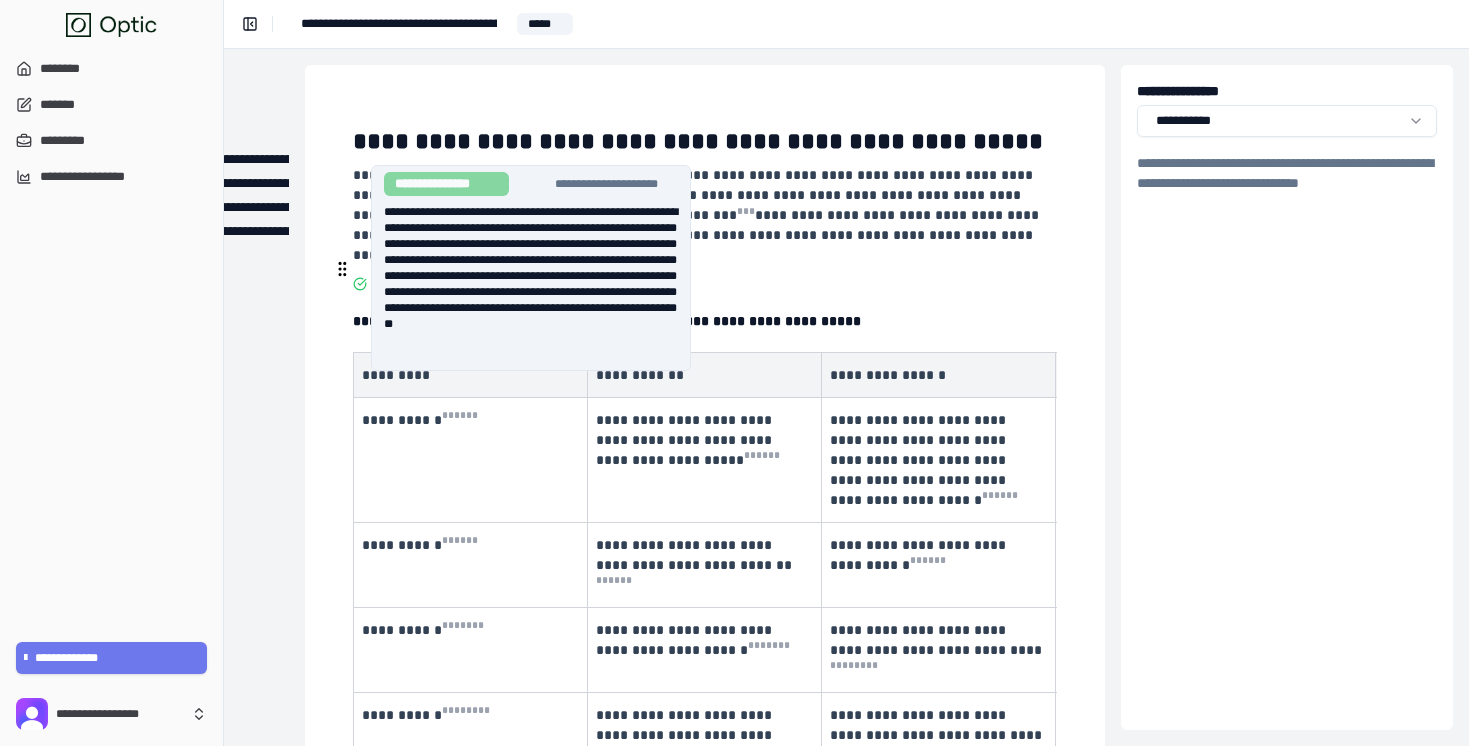 click 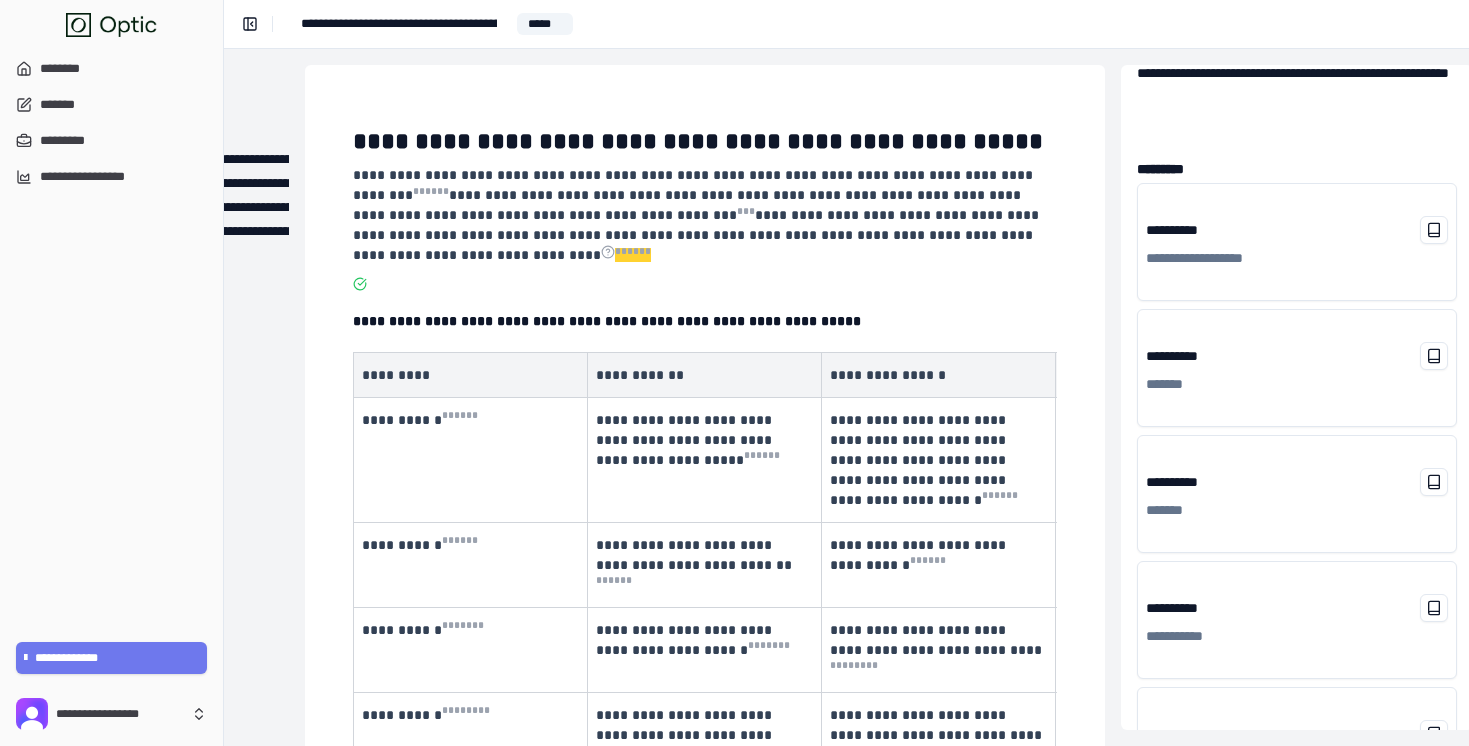 scroll, scrollTop: 222, scrollLeft: 0, axis: vertical 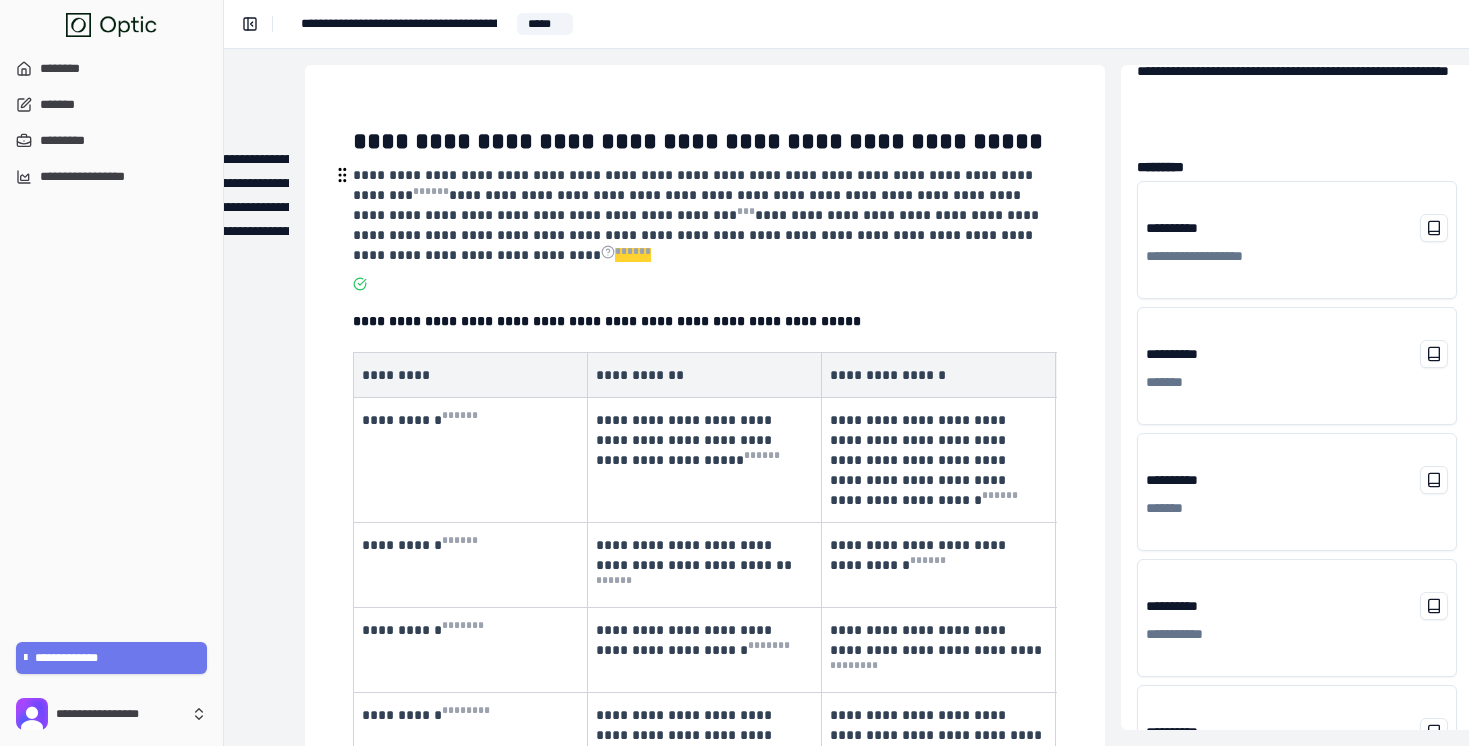 click on "**********" at bounding box center (689, 205) 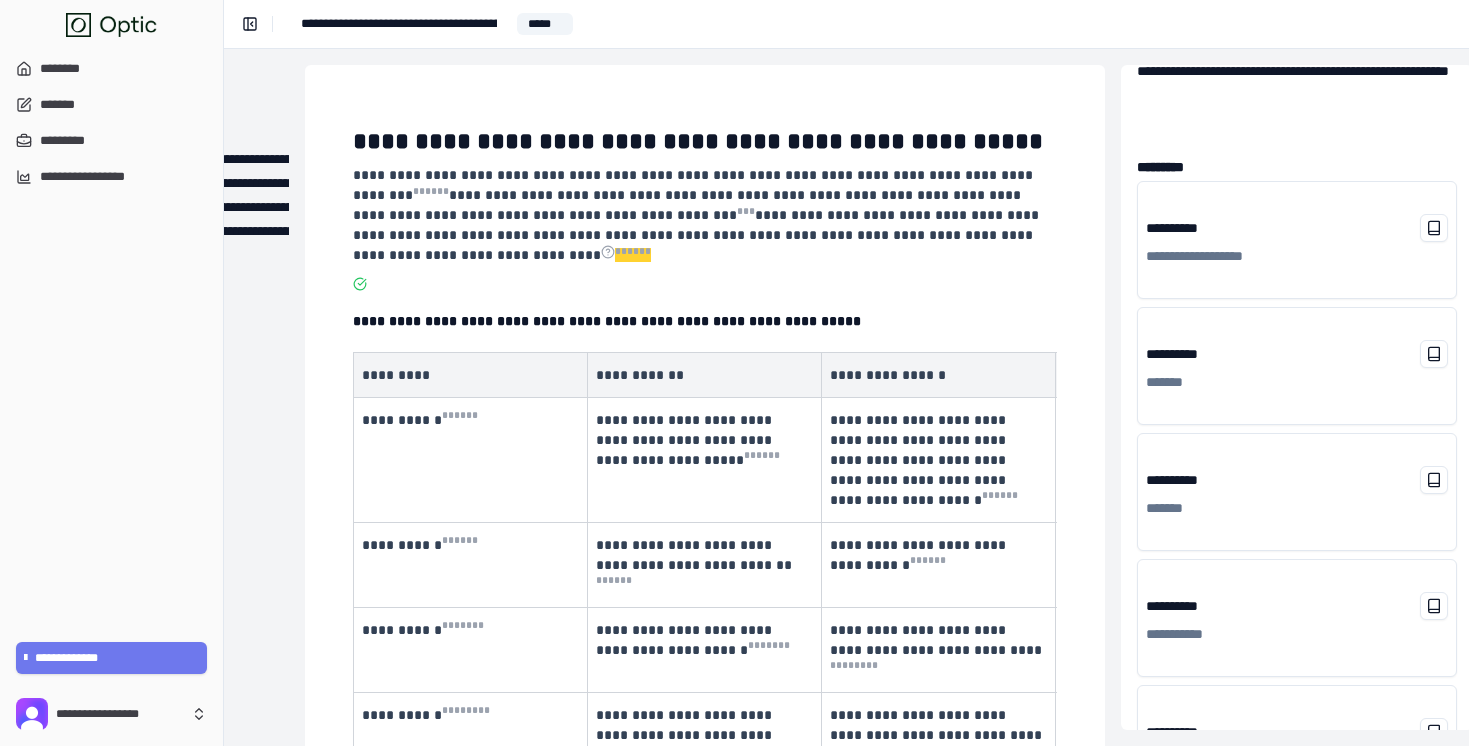 scroll, scrollTop: 102, scrollLeft: 231, axis: both 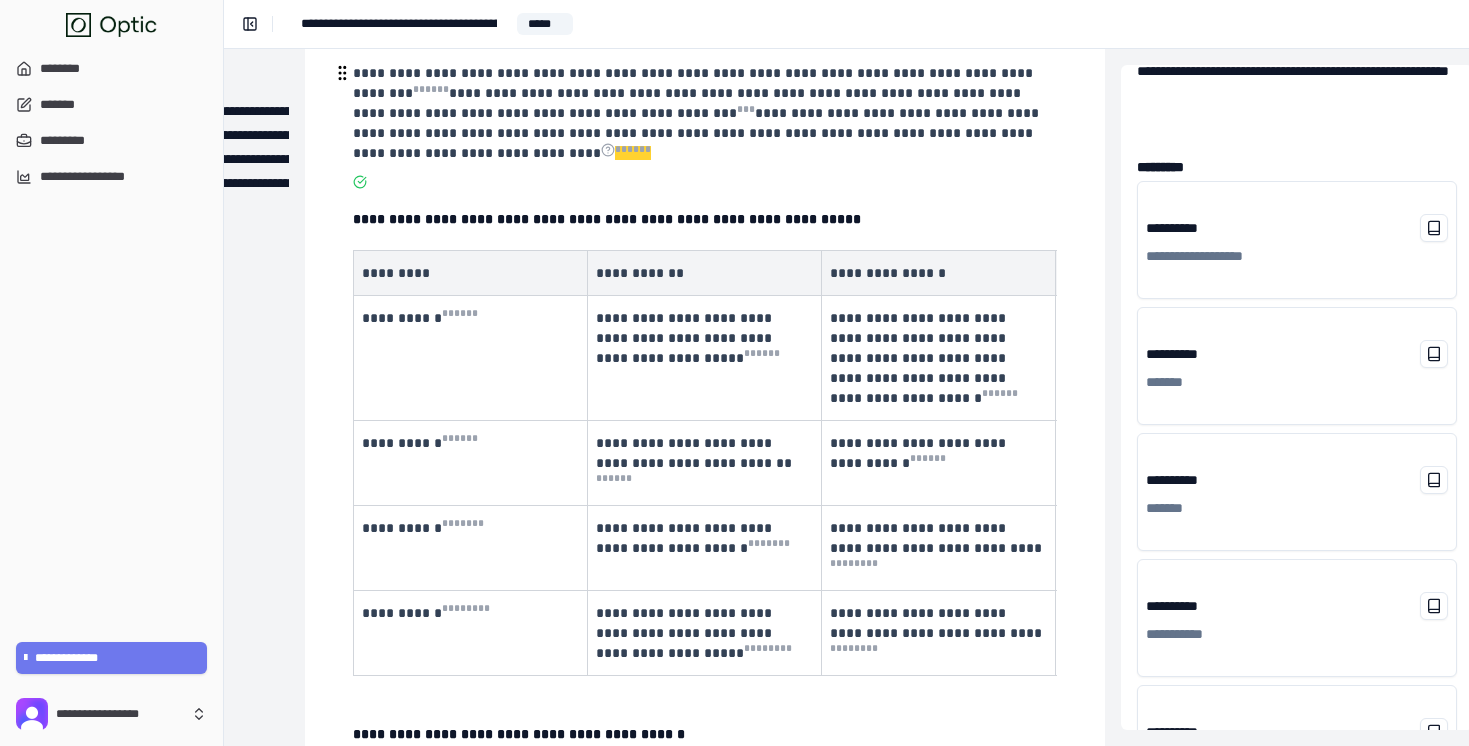 click on "**********" at bounding box center [698, 133] 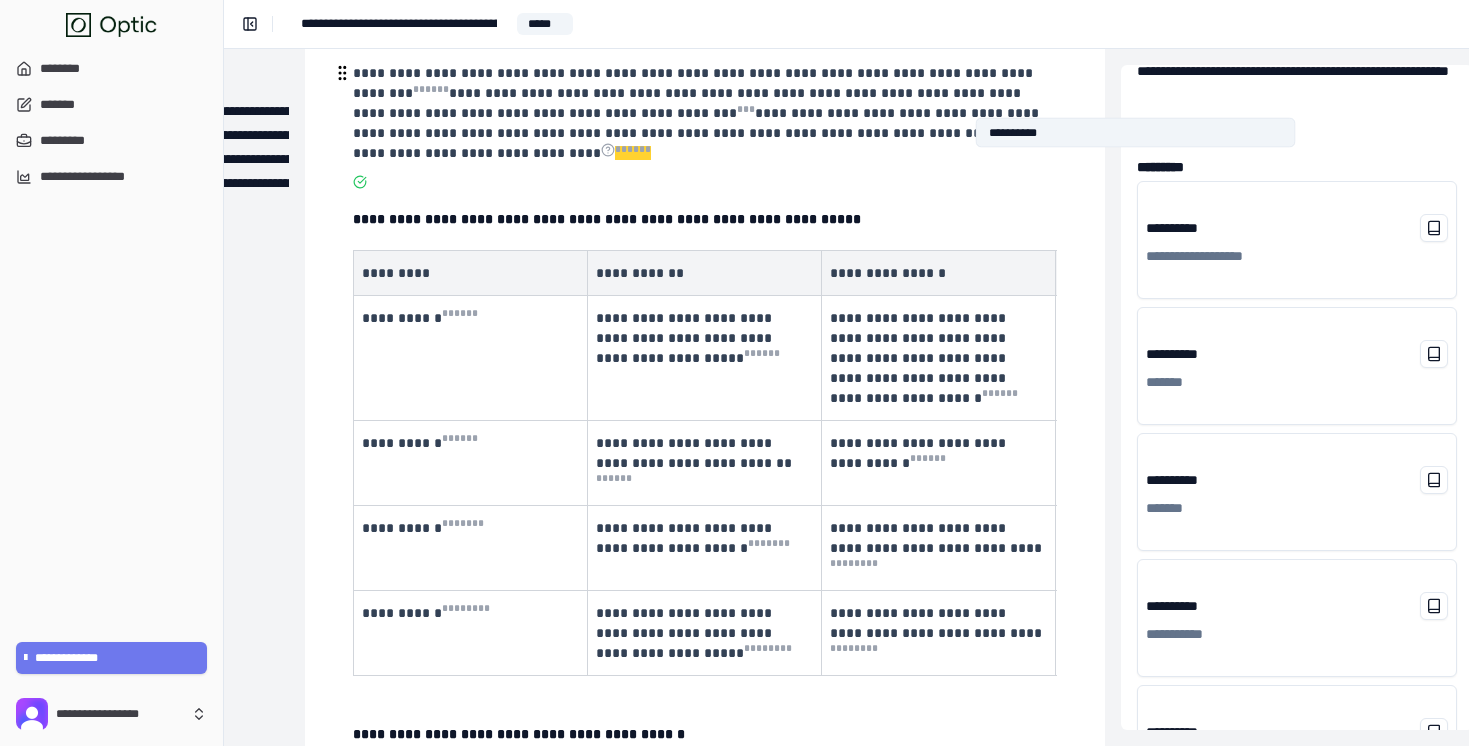 click on "**********" at bounding box center [698, 133] 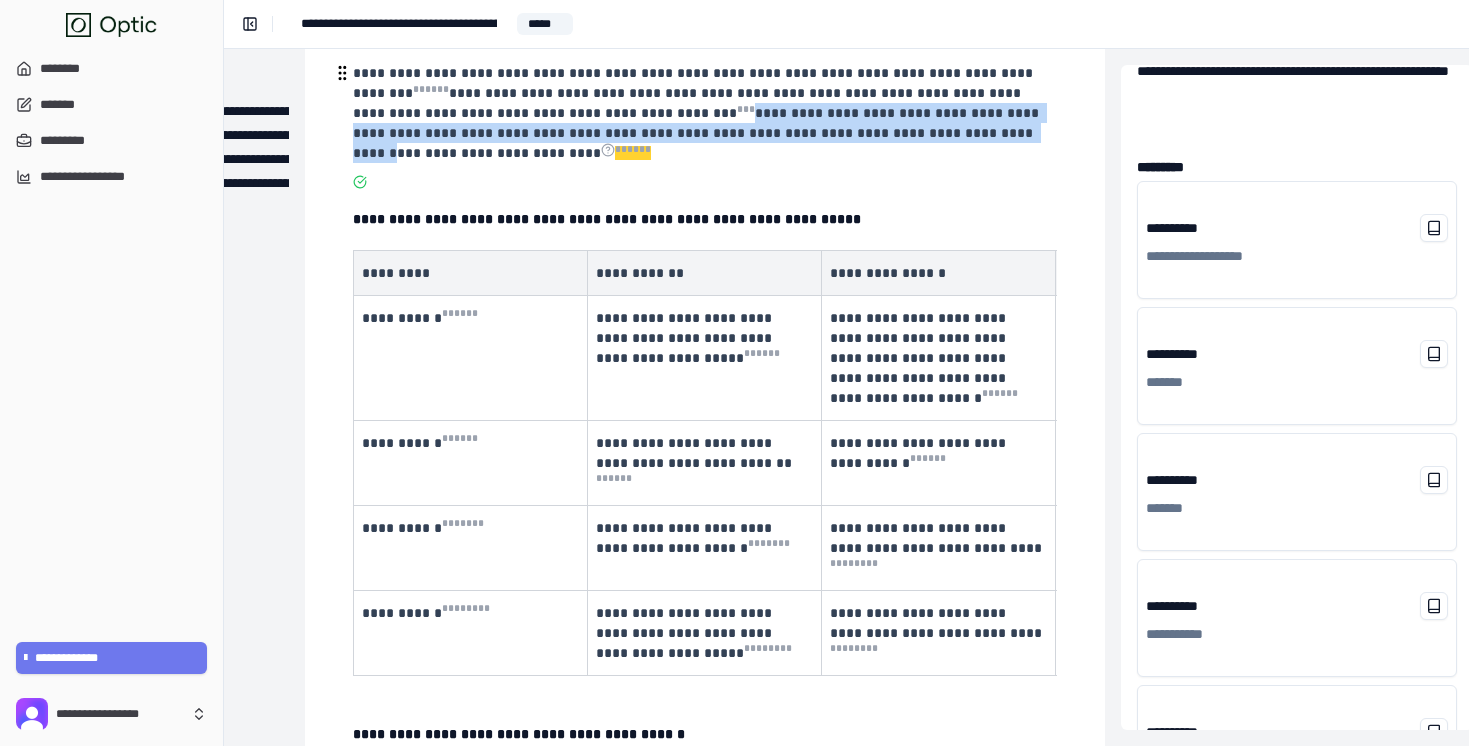 drag, startPoint x: 531, startPoint y: 111, endPoint x: 784, endPoint y: 137, distance: 254.33246 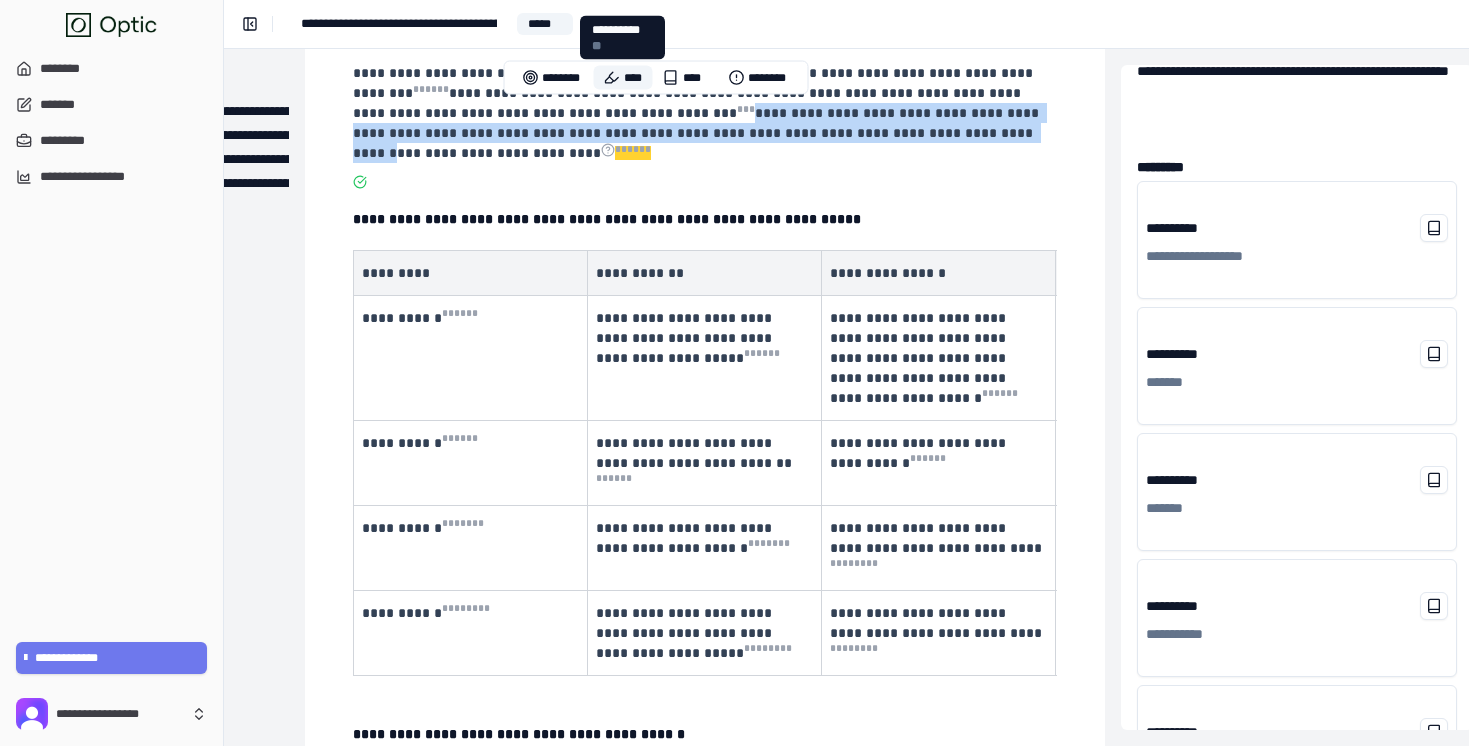 click on "****" at bounding box center [623, 78] 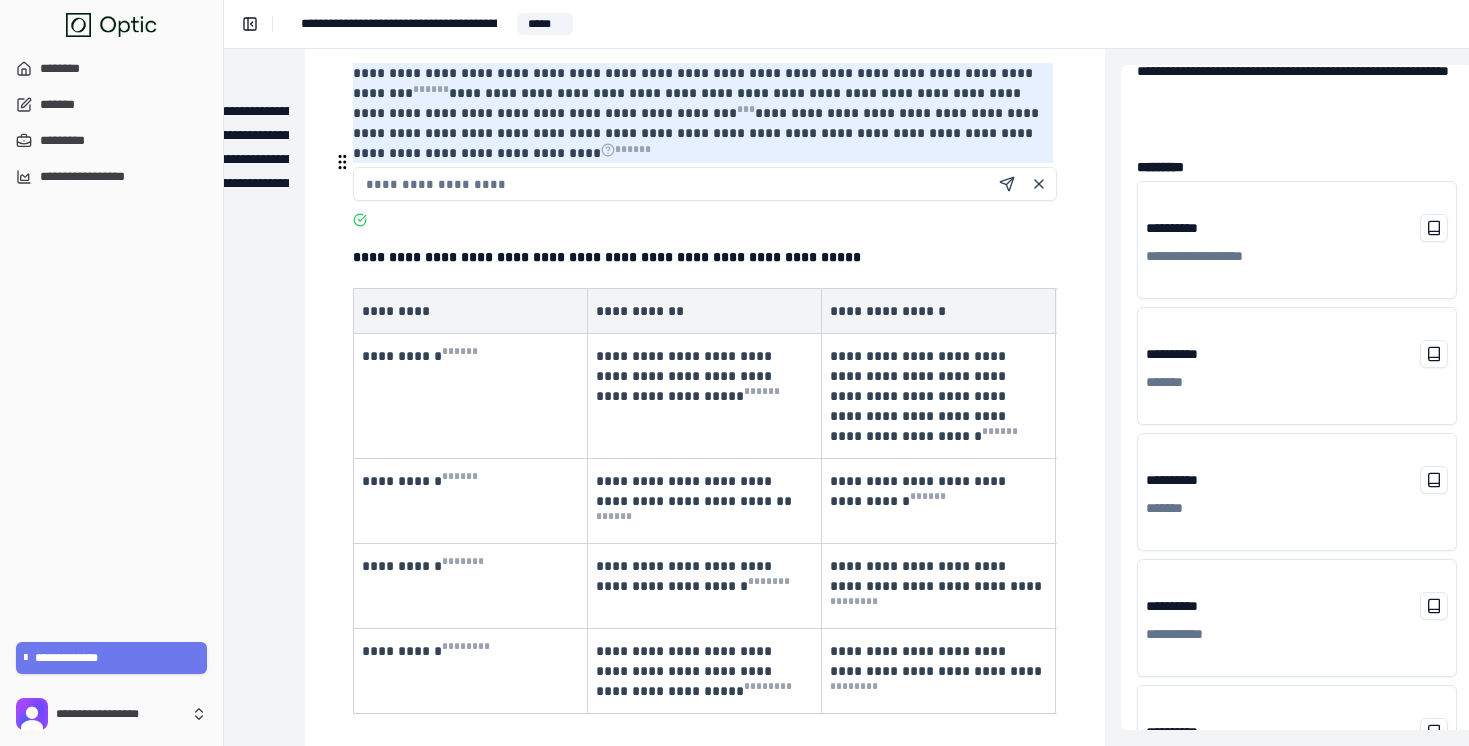click at bounding box center (705, 184) 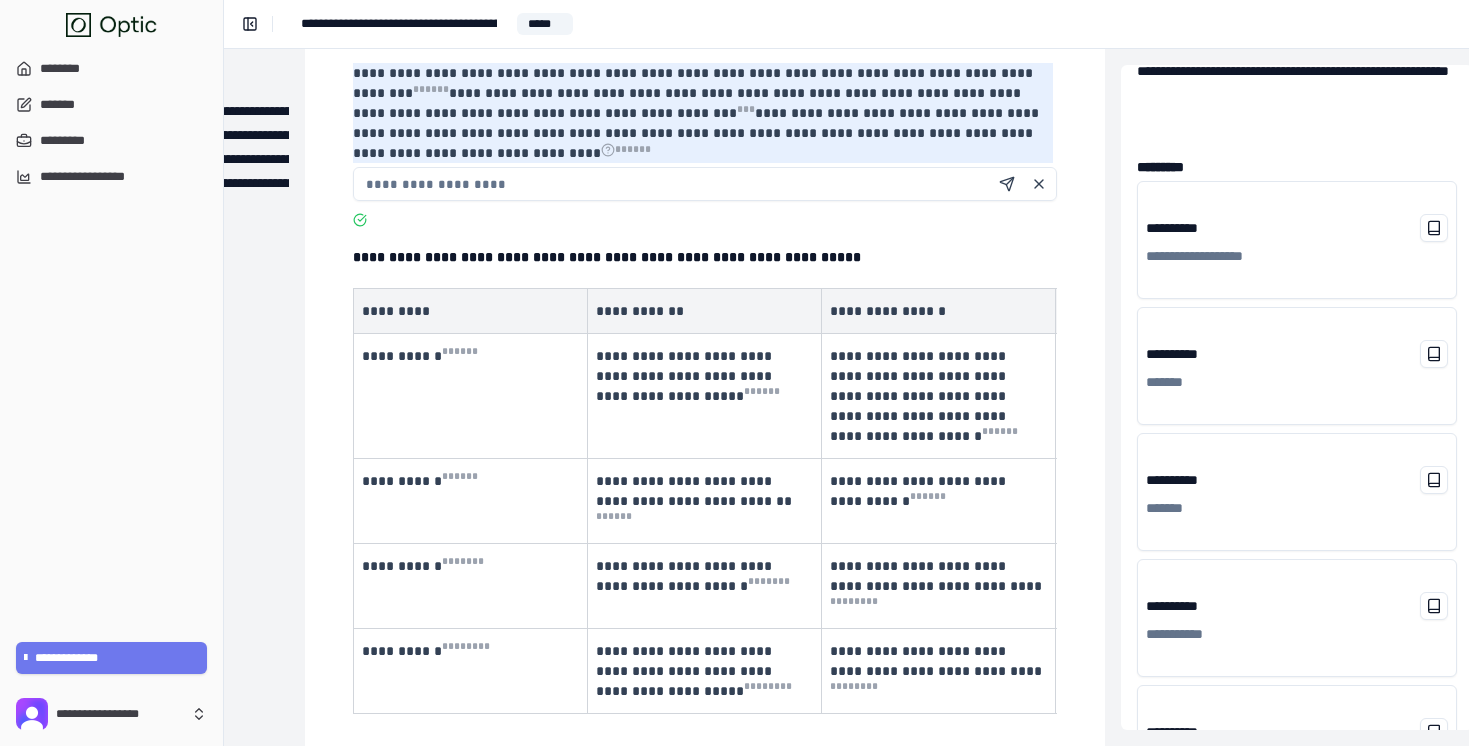 scroll, scrollTop: 94, scrollLeft: 251, axis: both 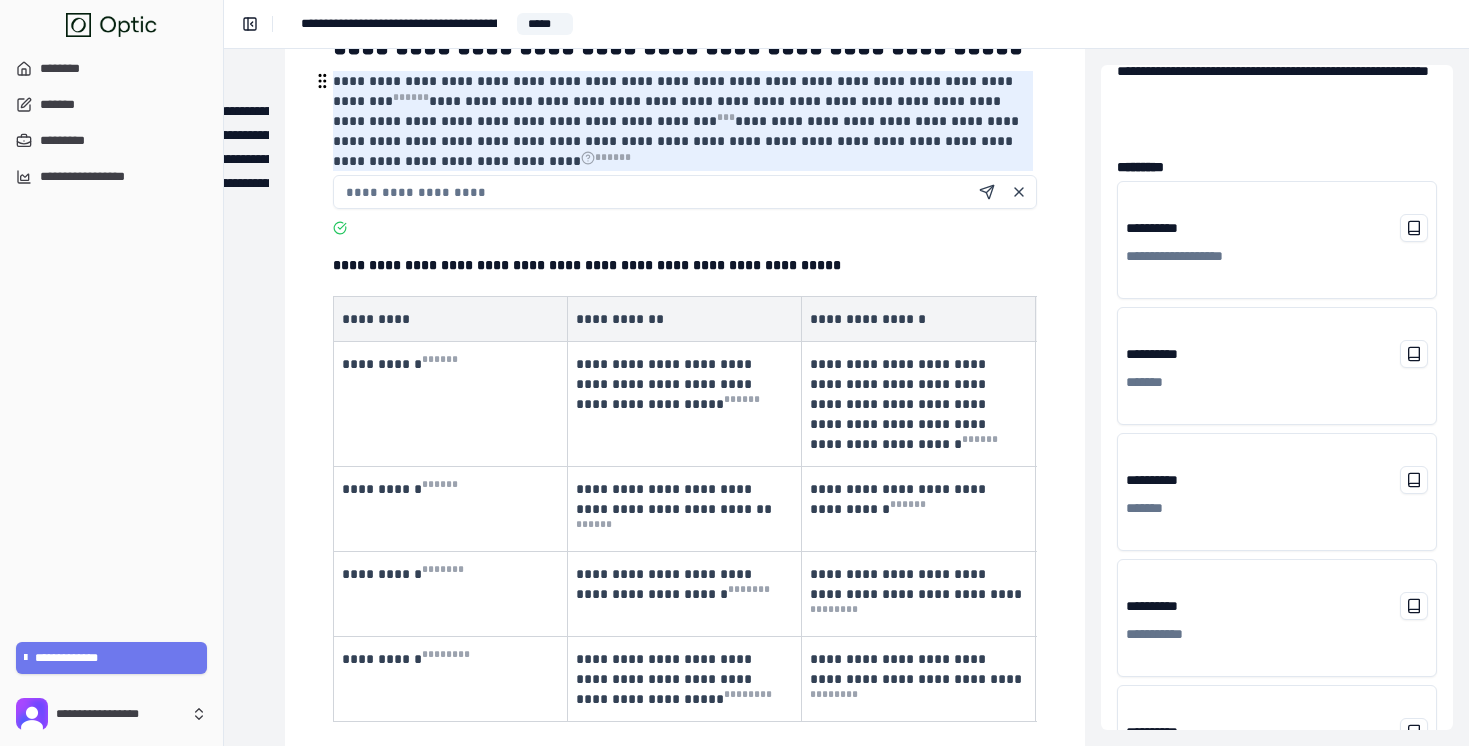 click on "**********" at bounding box center [683, 121] 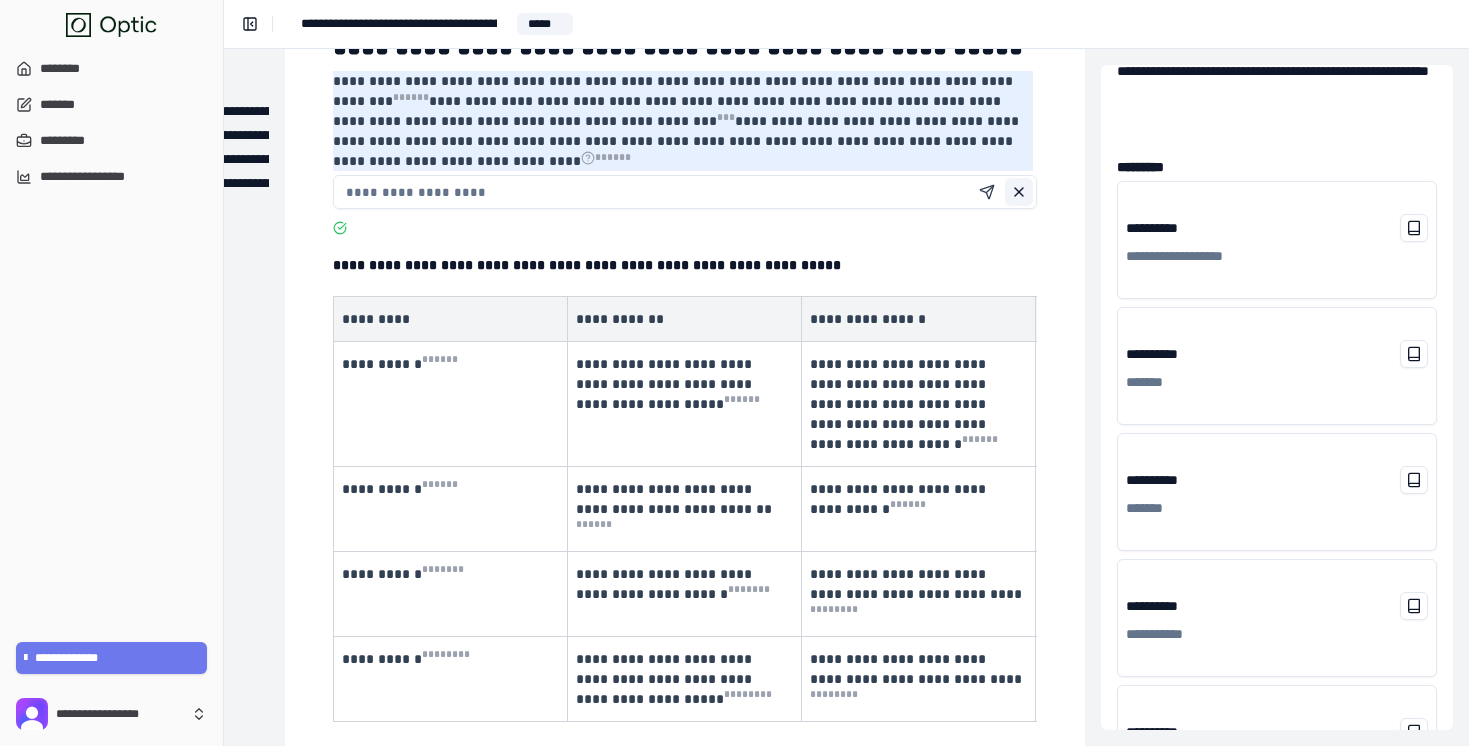 click at bounding box center (1019, 192) 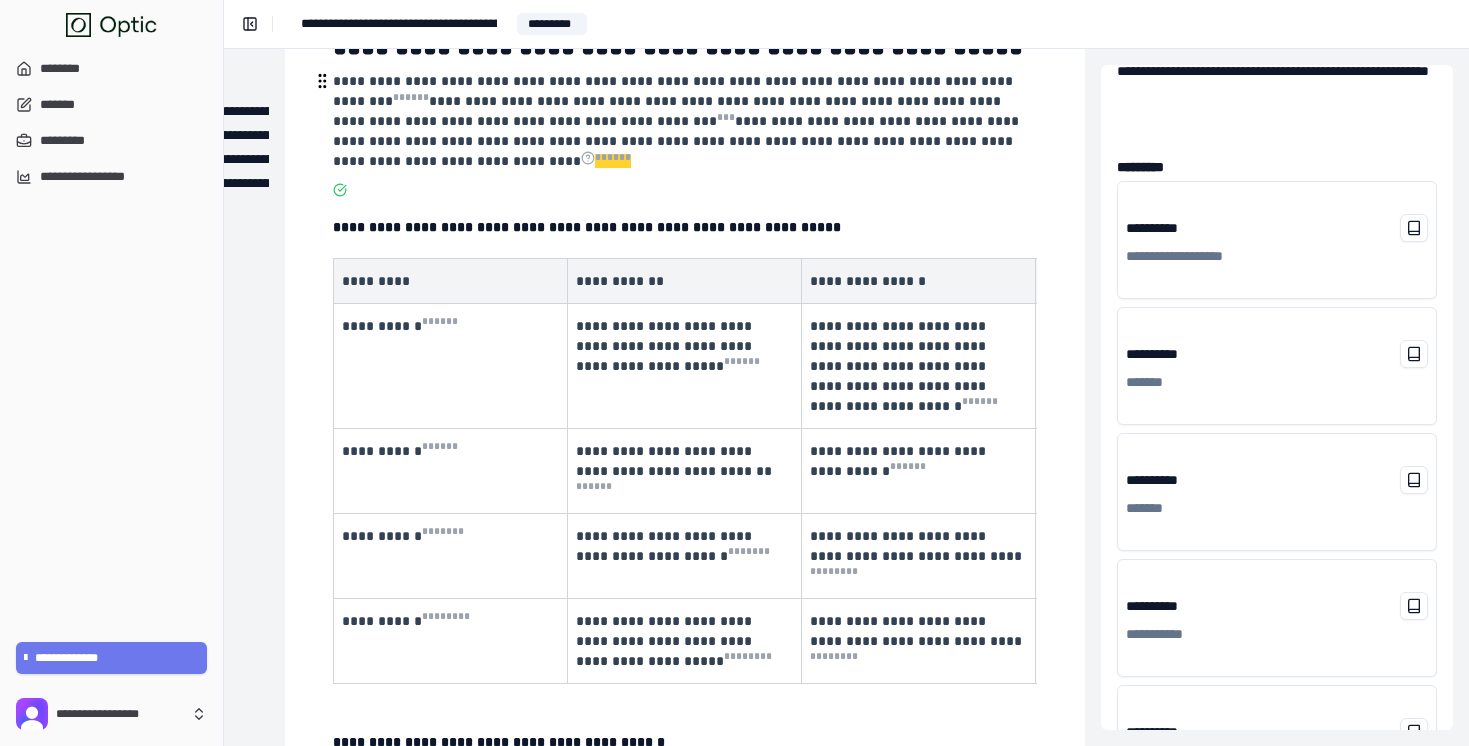 click on "**********" at bounding box center (678, 141) 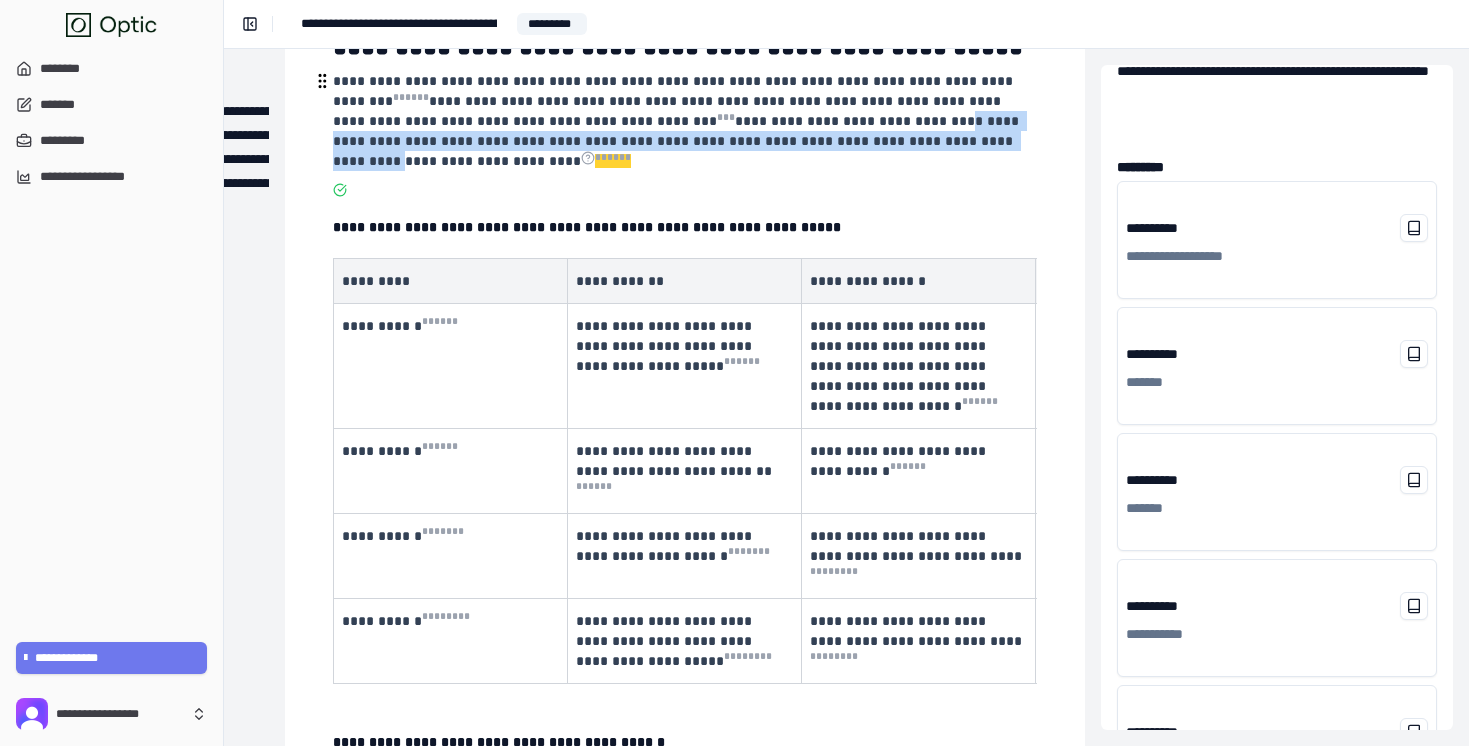 drag, startPoint x: 717, startPoint y: 118, endPoint x: 785, endPoint y: 151, distance: 75.58439 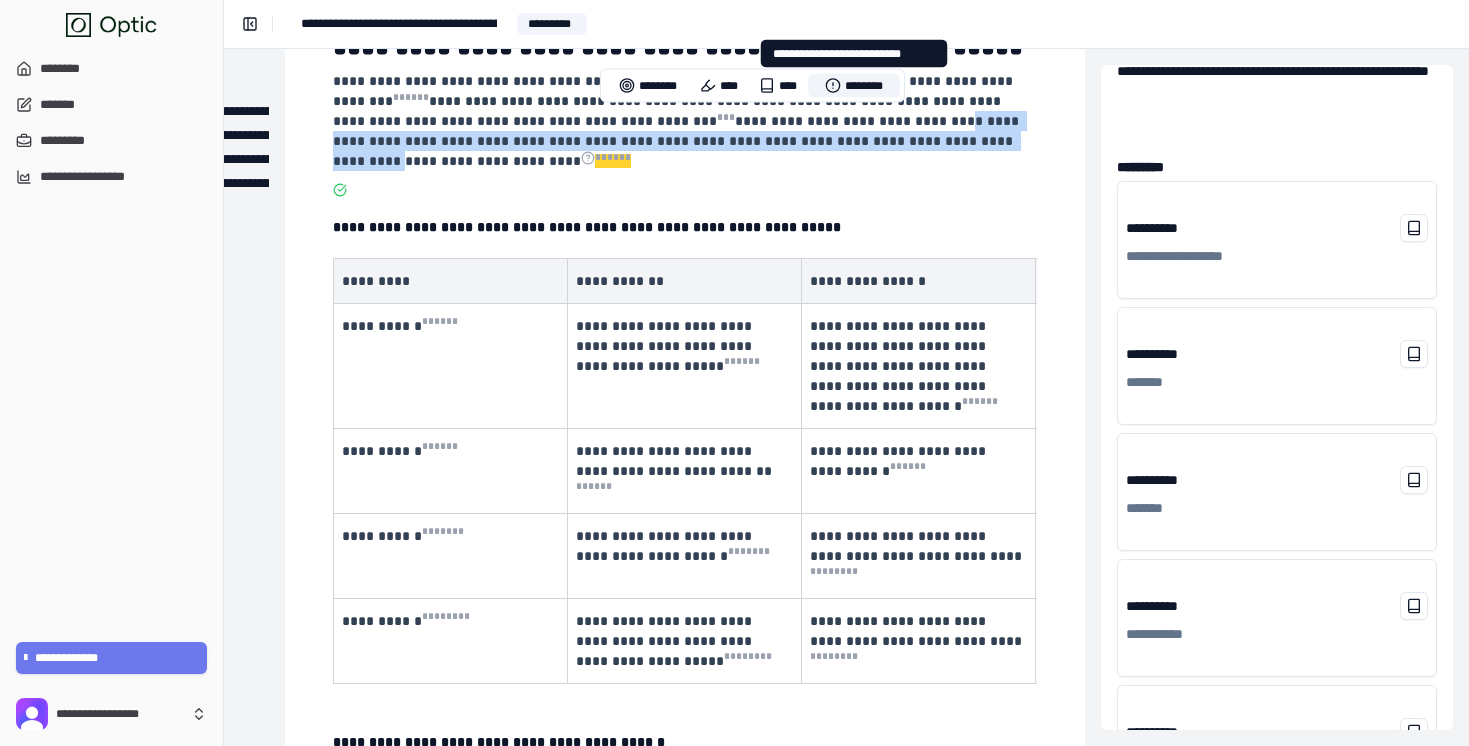 click on "********" at bounding box center (854, 86) 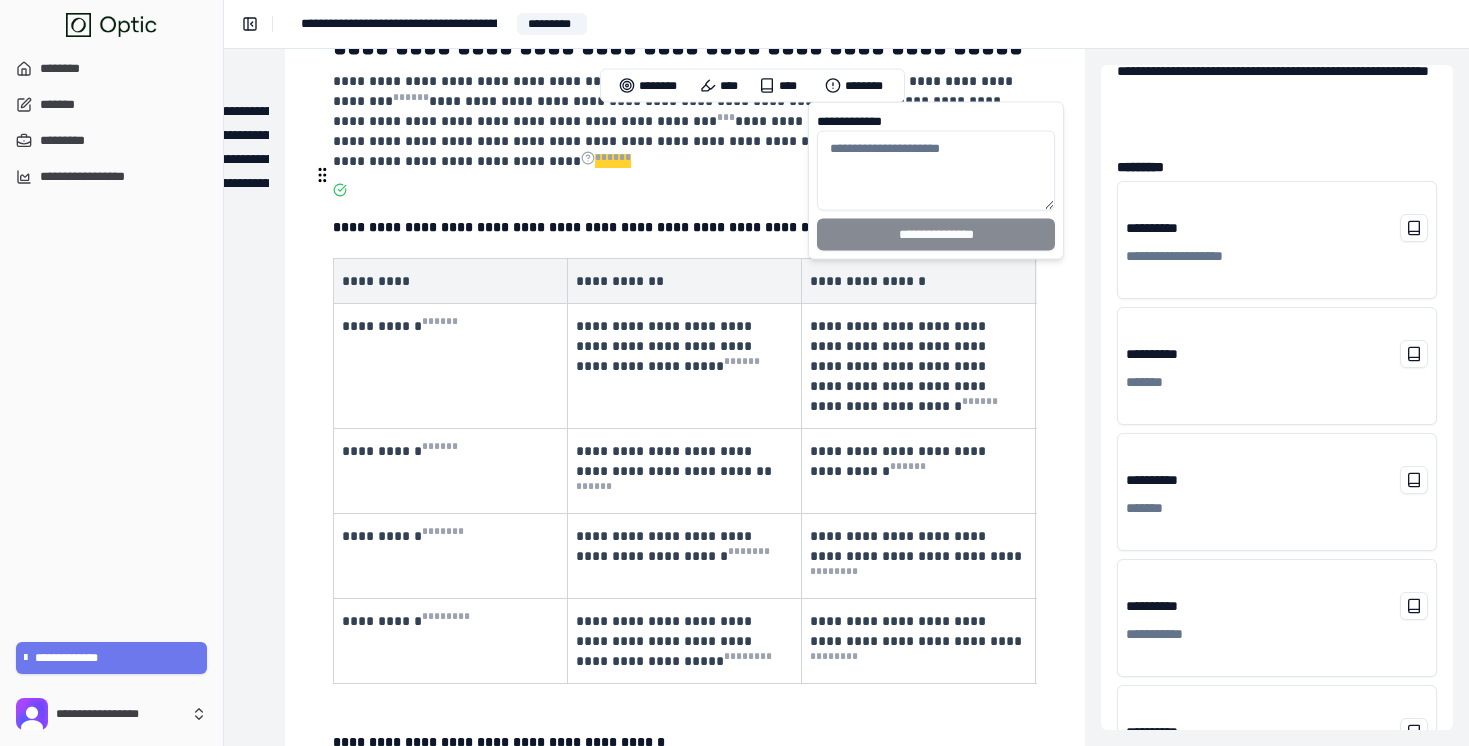 click at bounding box center [685, 193] 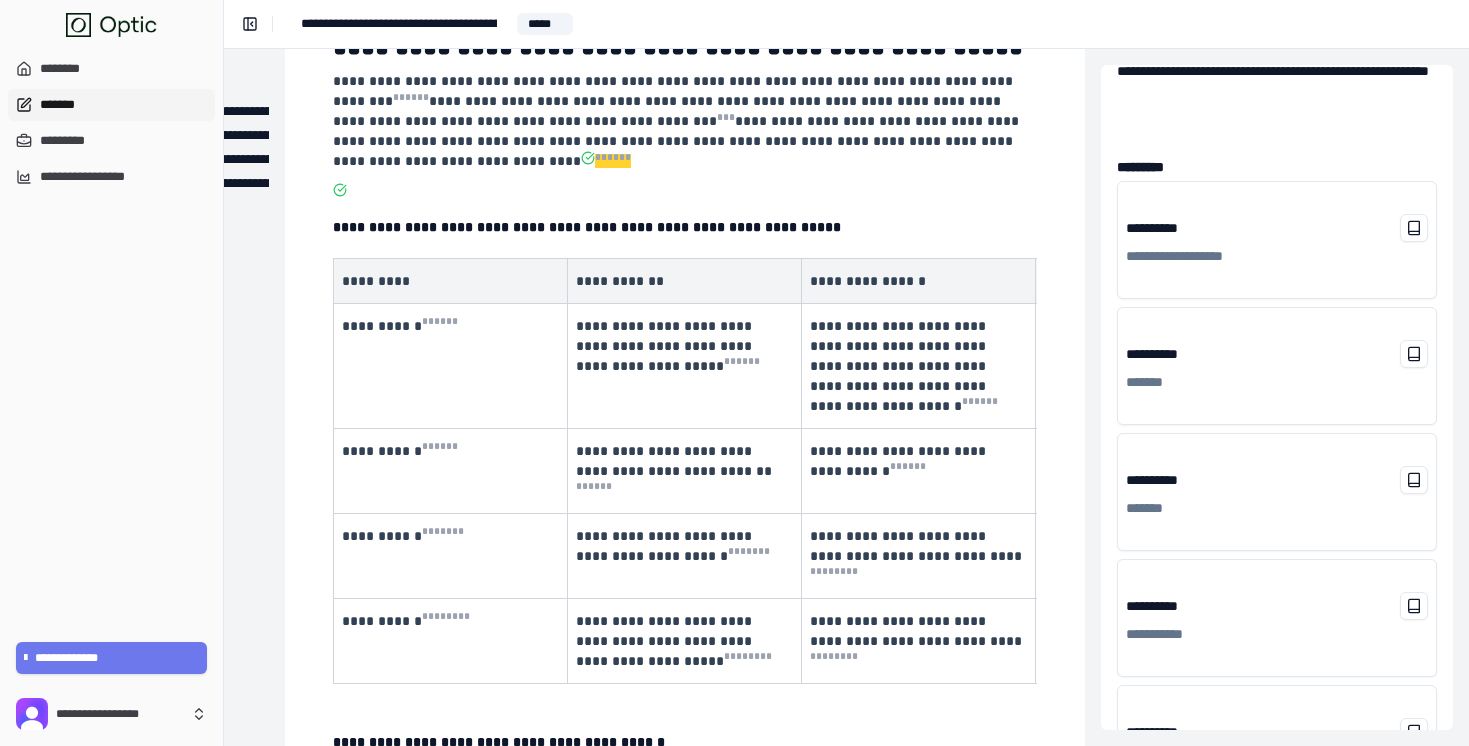 click on "*******" at bounding box center (111, 105) 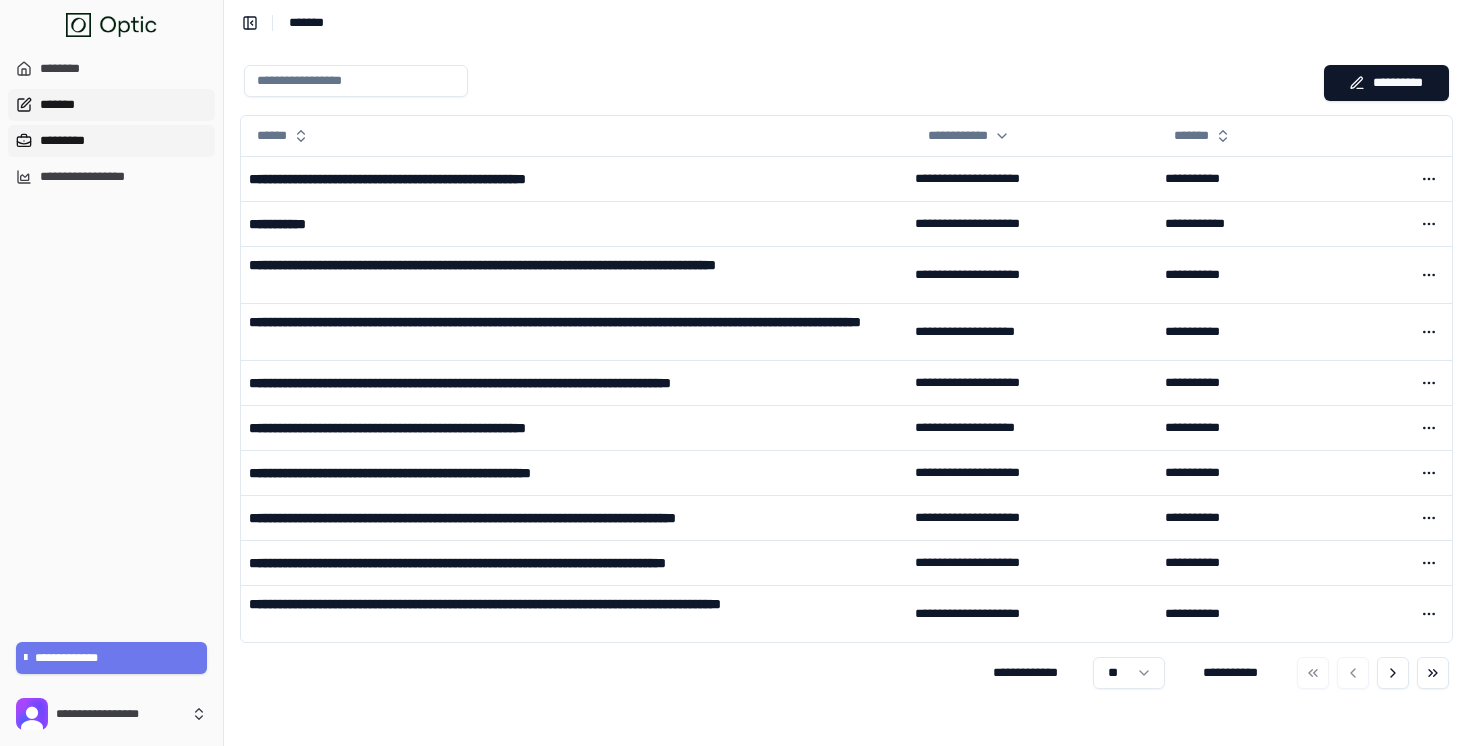 click on "*********" at bounding box center [111, 141] 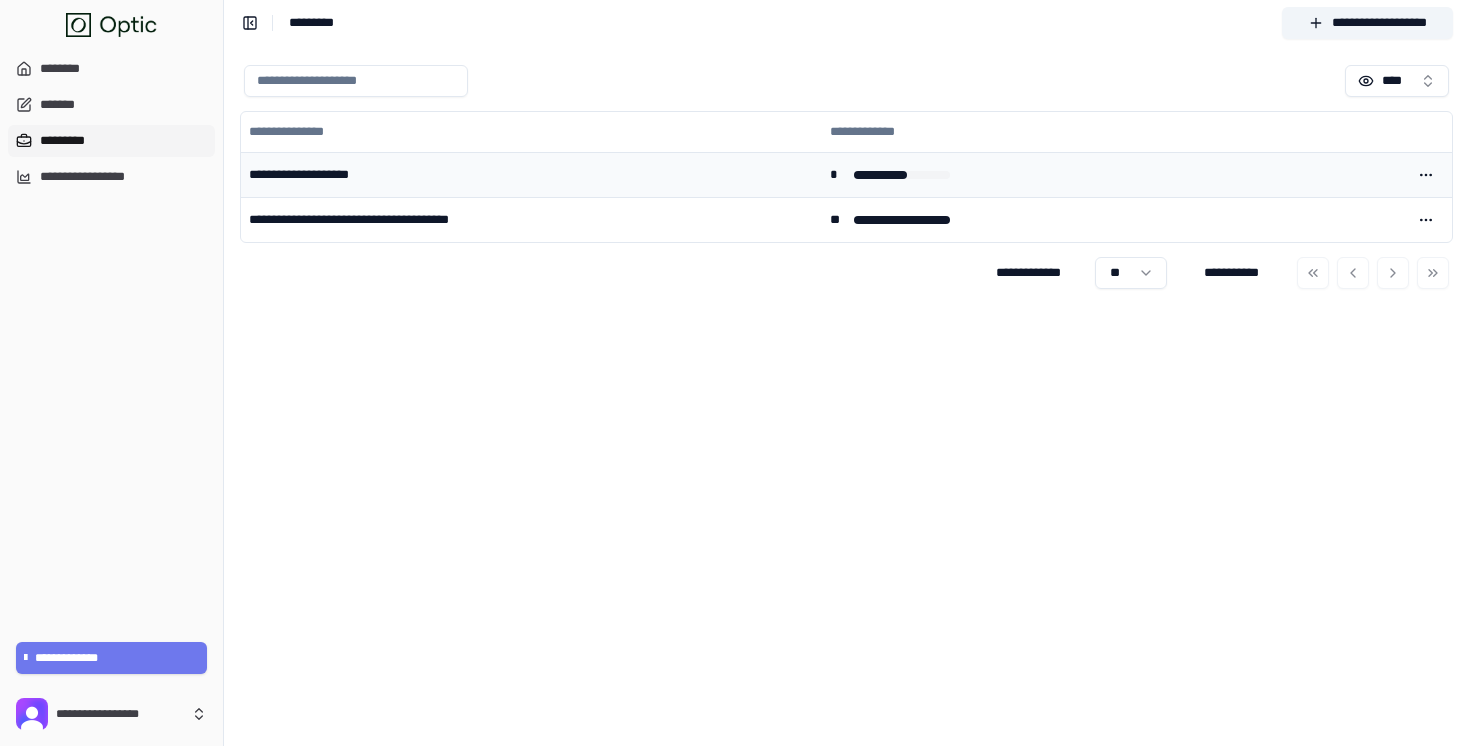 click on "**********" at bounding box center [531, 174] 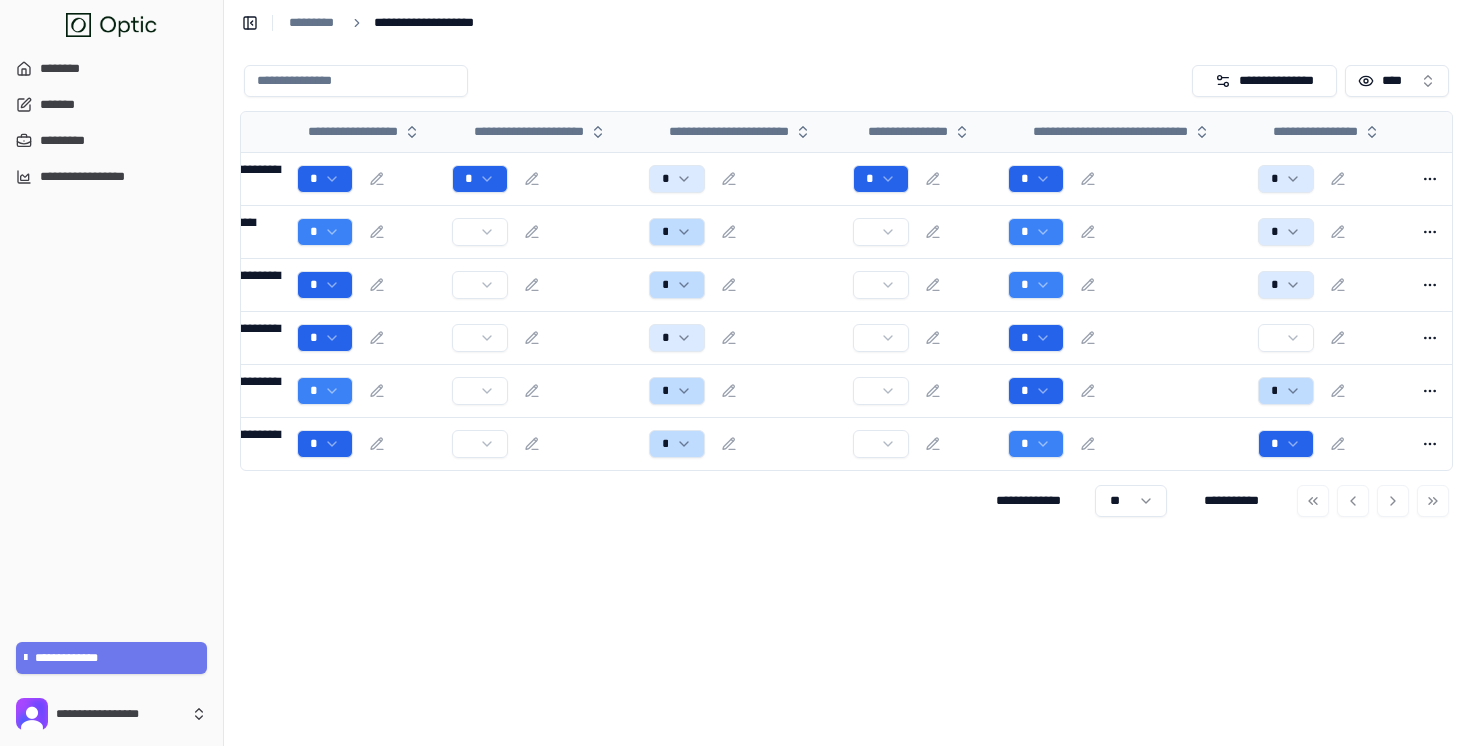 scroll, scrollTop: 0, scrollLeft: 0, axis: both 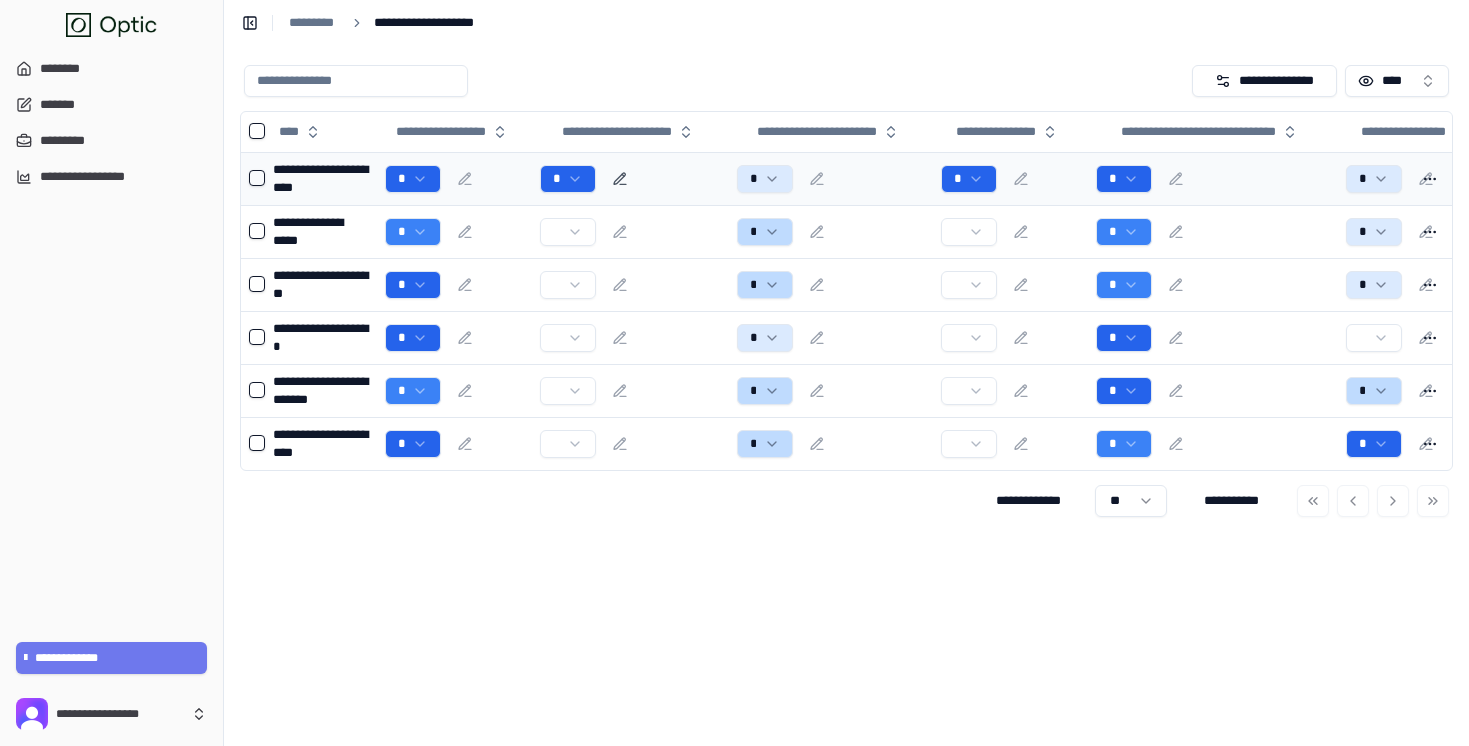 click 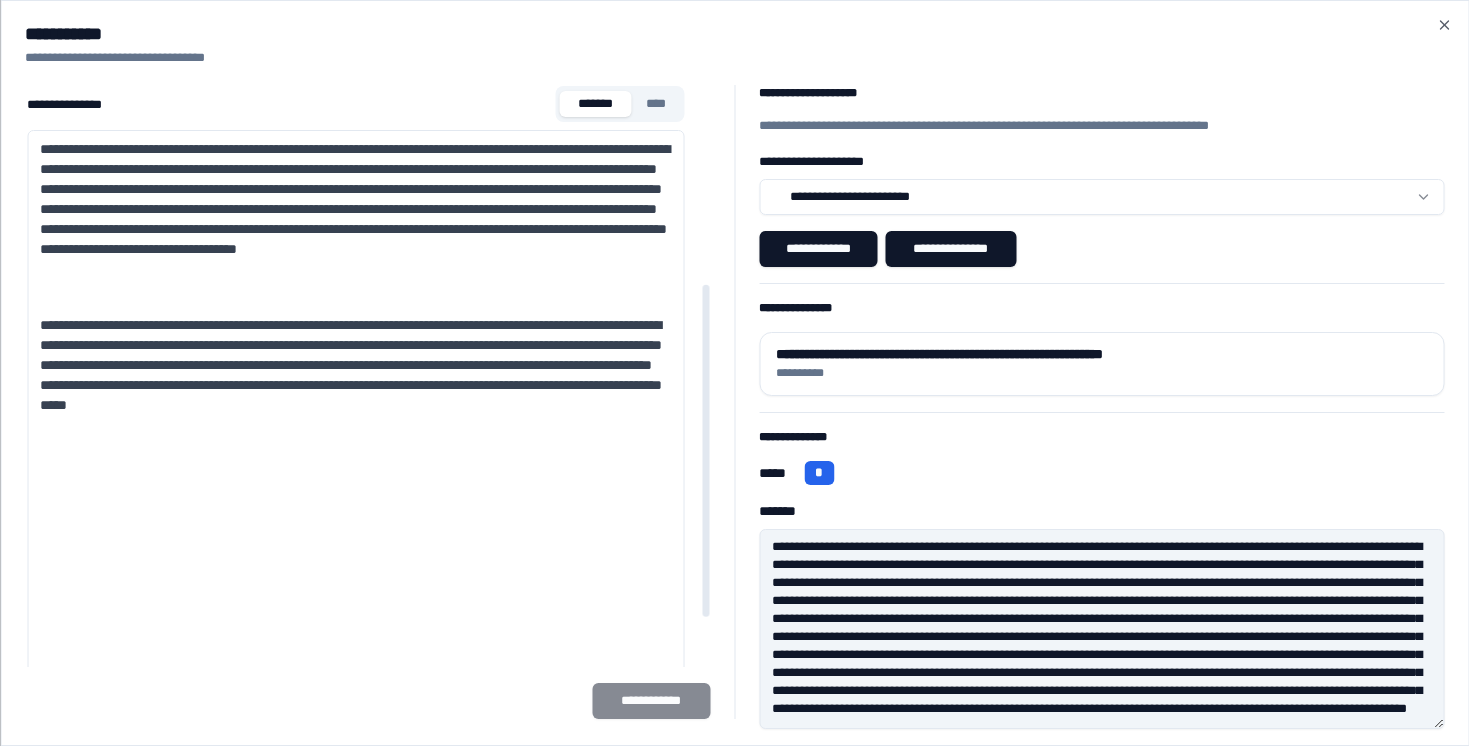 scroll, scrollTop: 346, scrollLeft: 0, axis: vertical 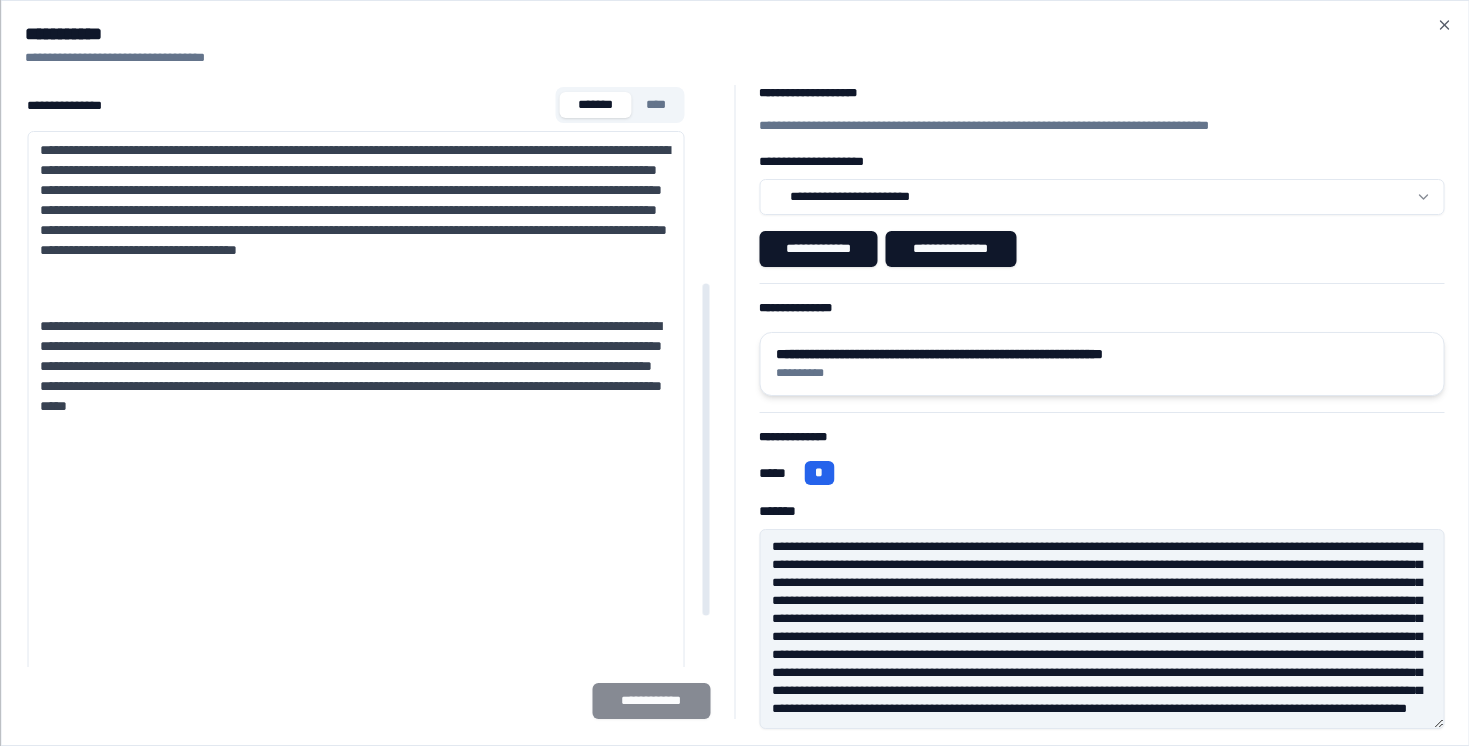 click on "**********" at bounding box center [1101, 354] 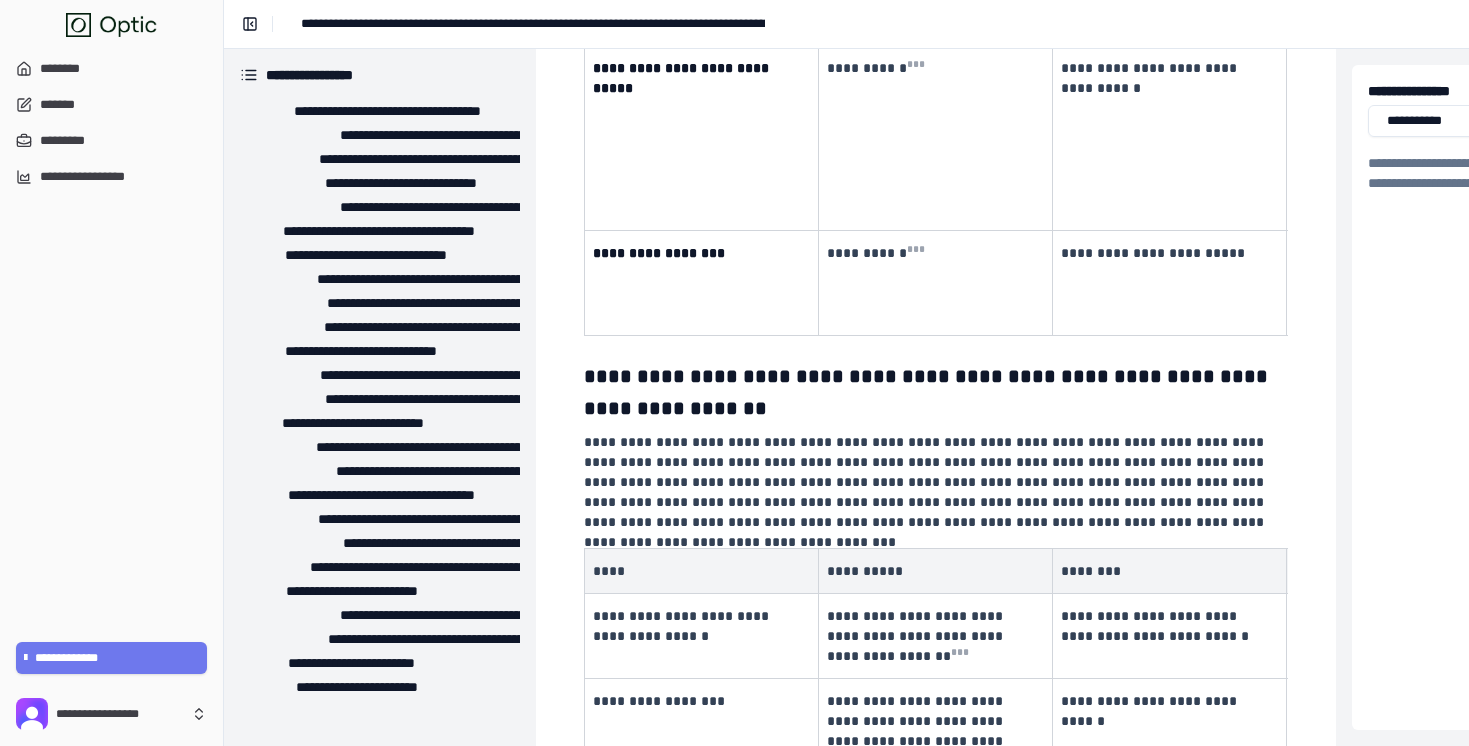 scroll, scrollTop: 1997, scrollLeft: 0, axis: vertical 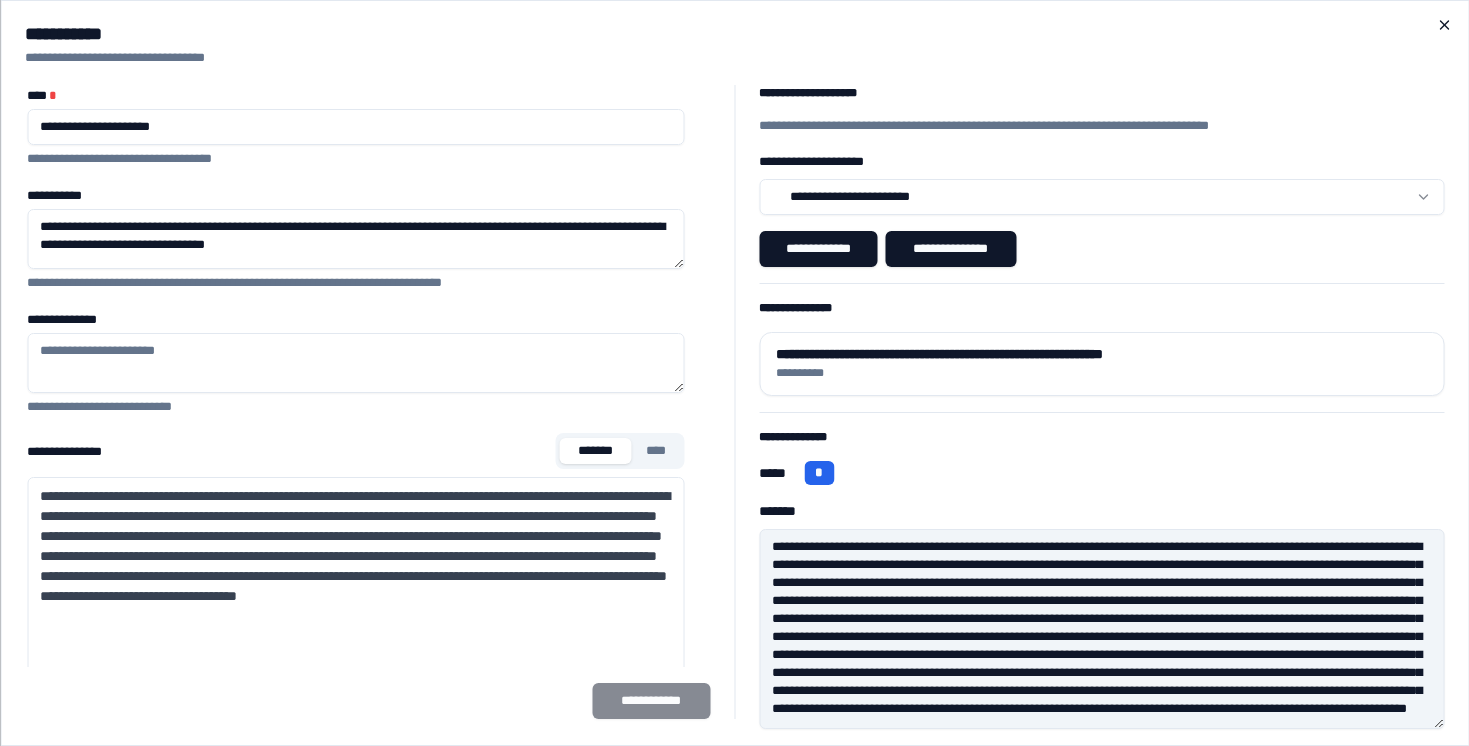 click 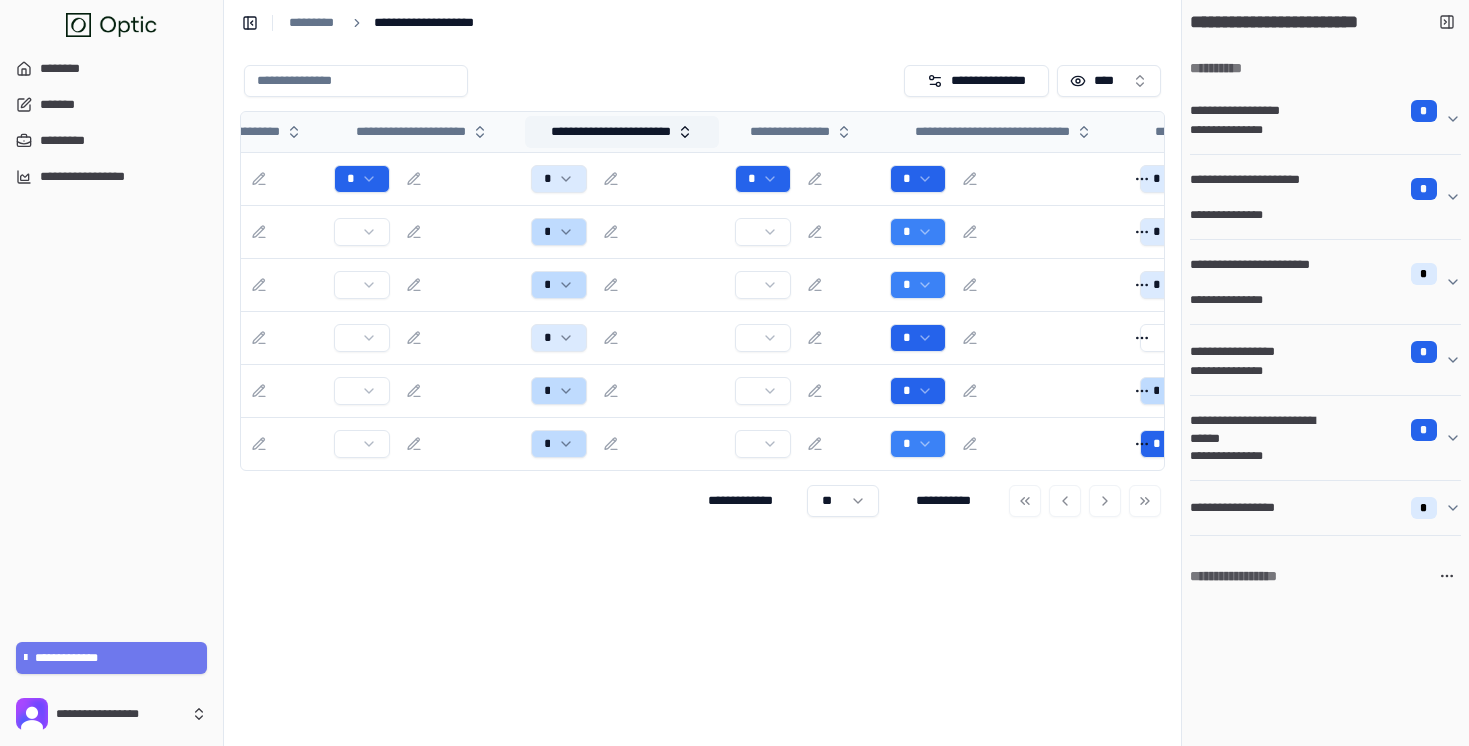 scroll, scrollTop: 0, scrollLeft: 207, axis: horizontal 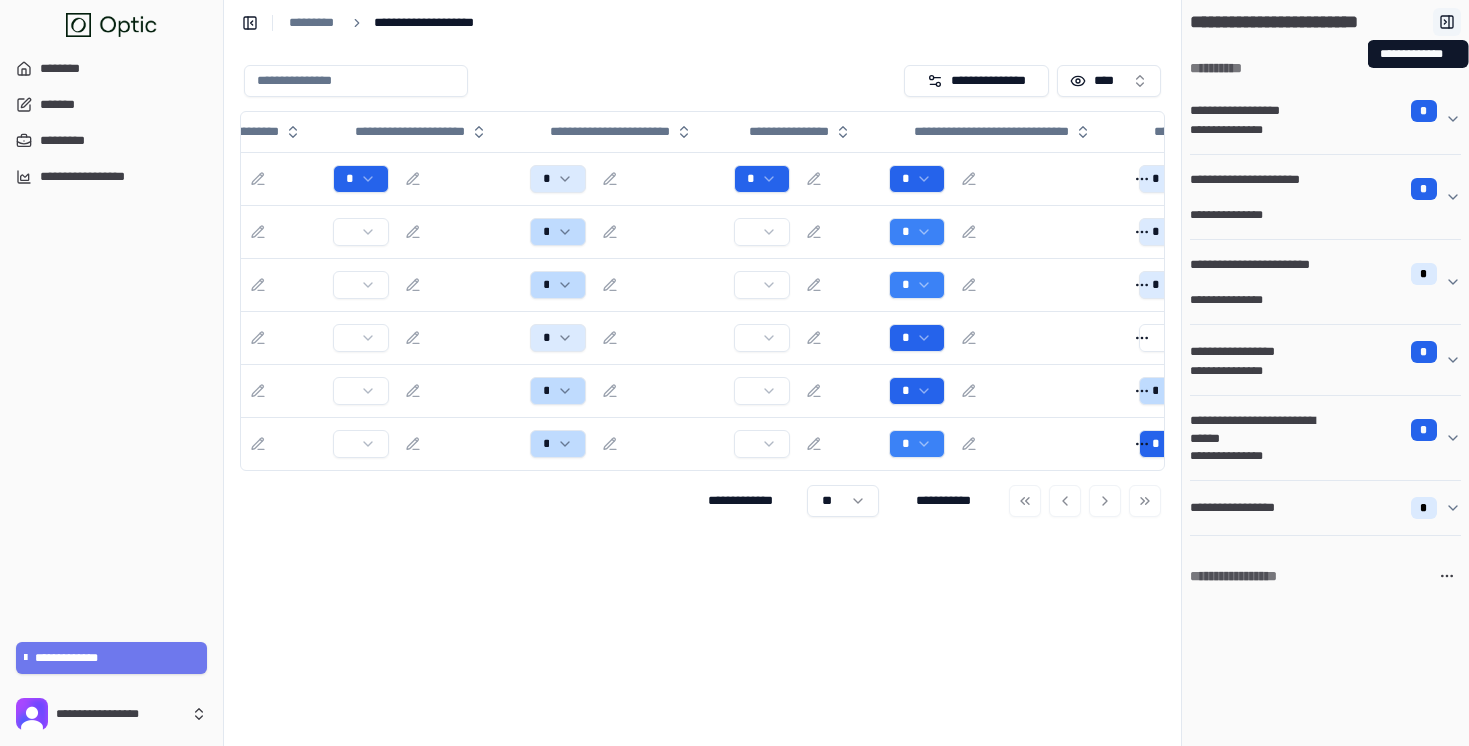 click at bounding box center [1447, 22] 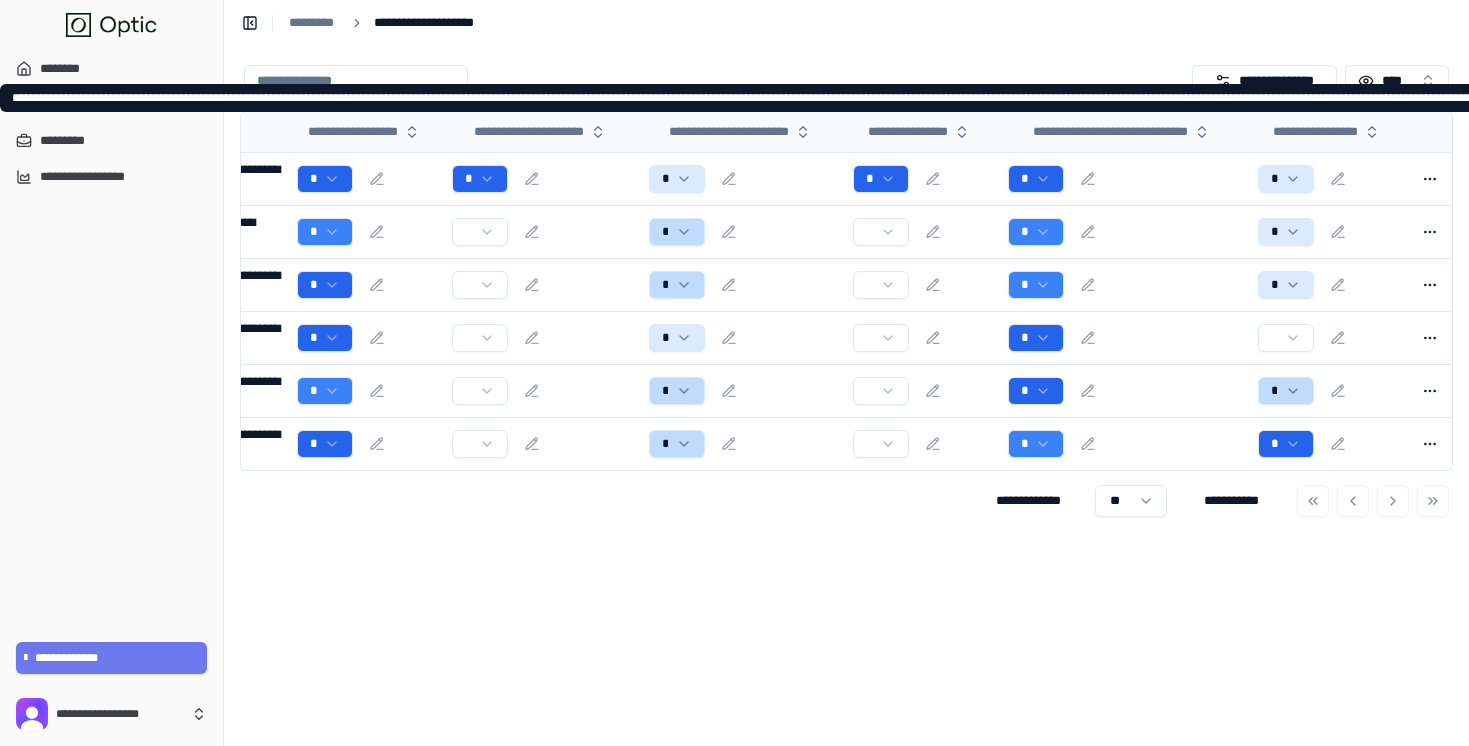 scroll, scrollTop: 0, scrollLeft: 0, axis: both 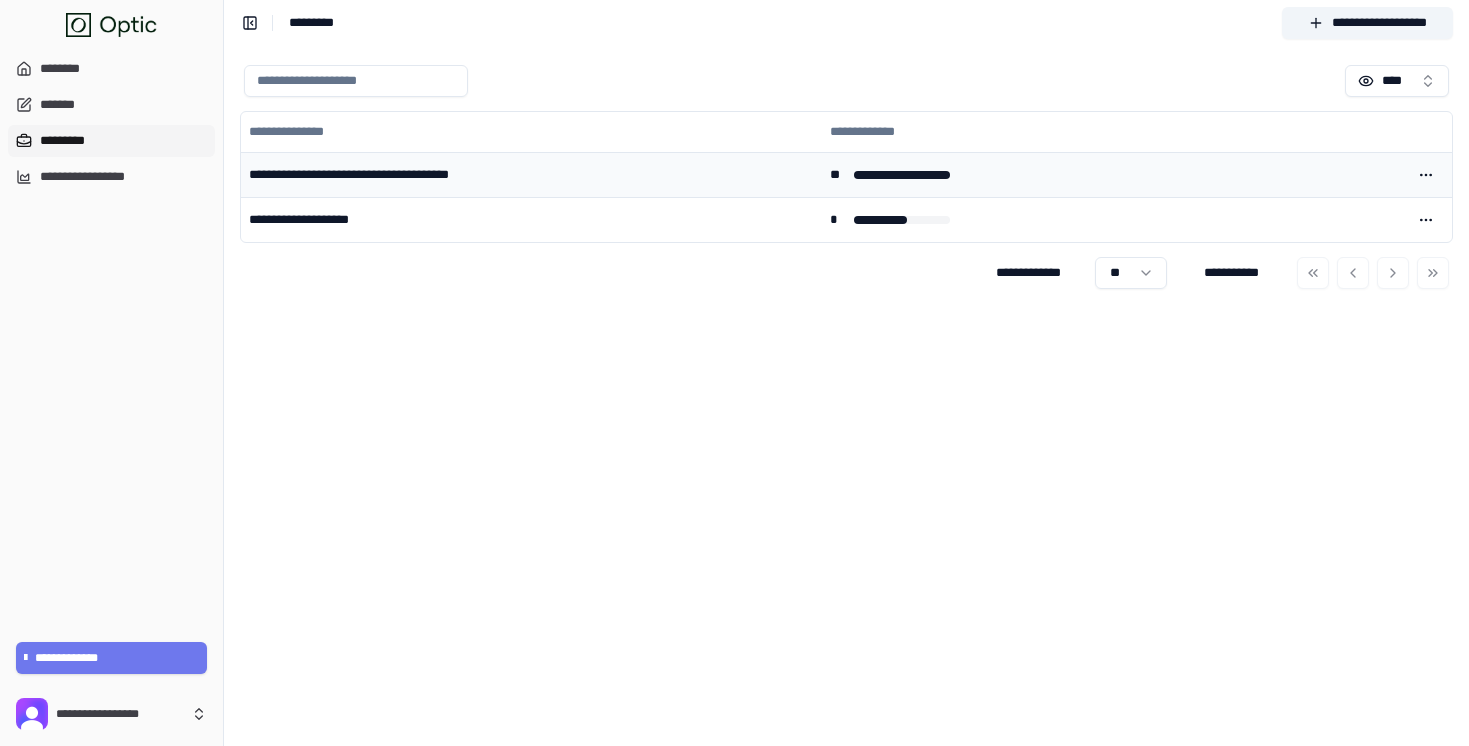 click on "**********" at bounding box center (531, 174) 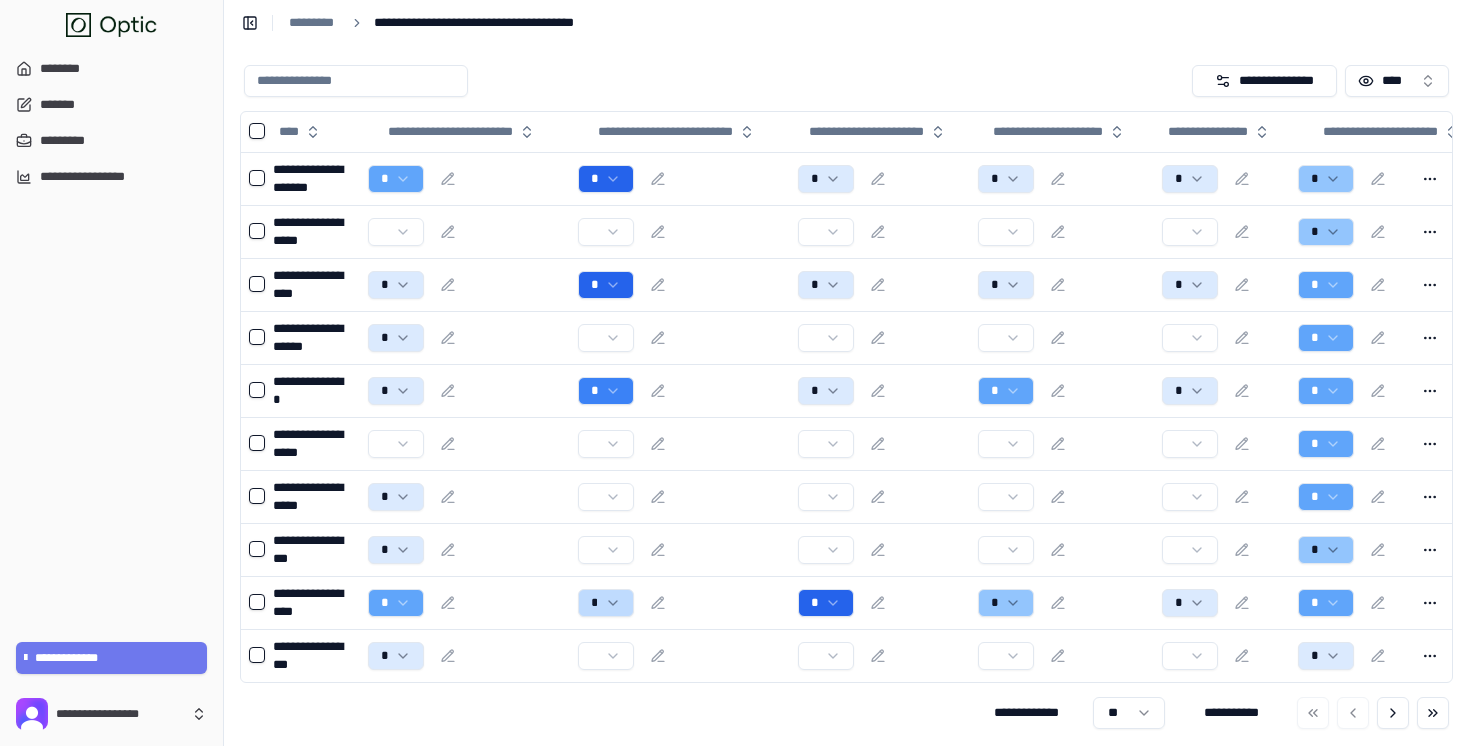 scroll, scrollTop: 5, scrollLeft: 0, axis: vertical 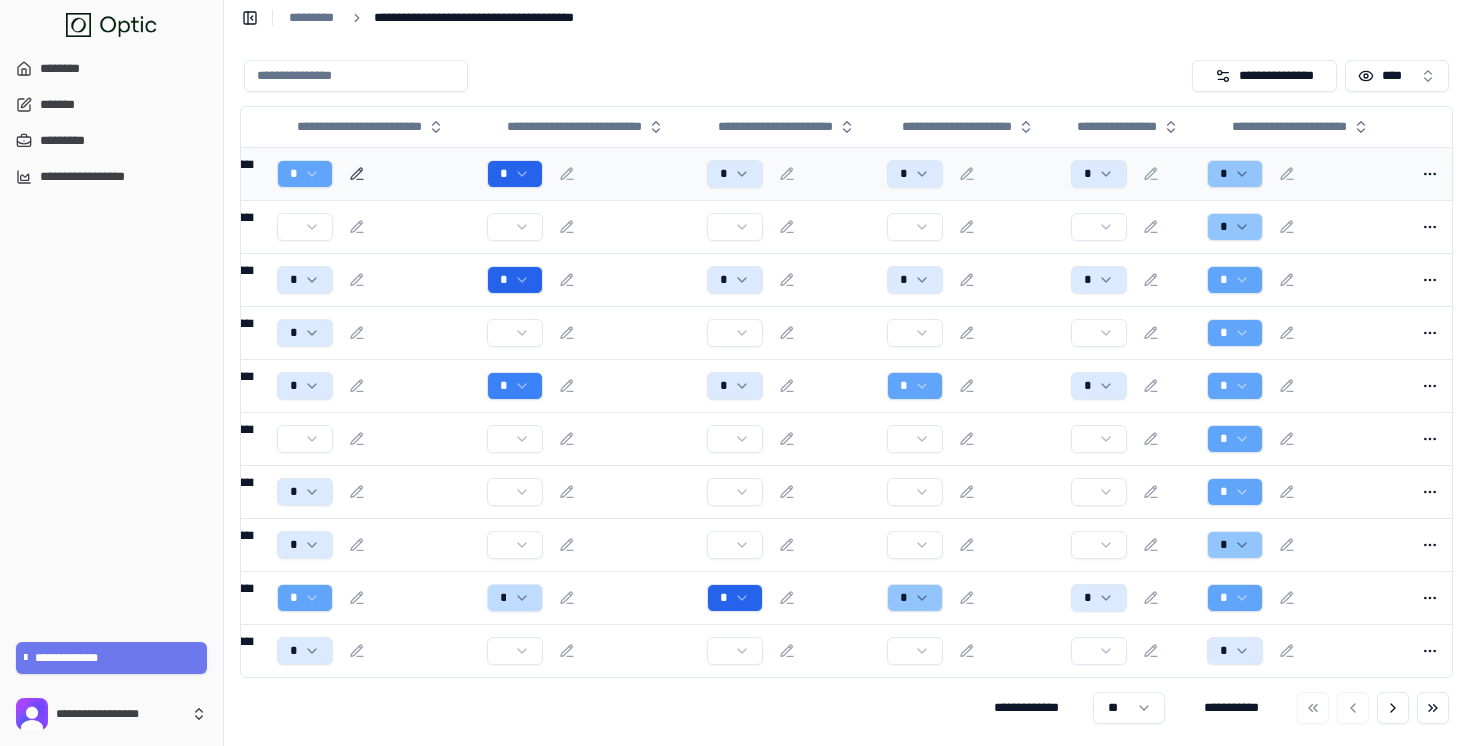 click 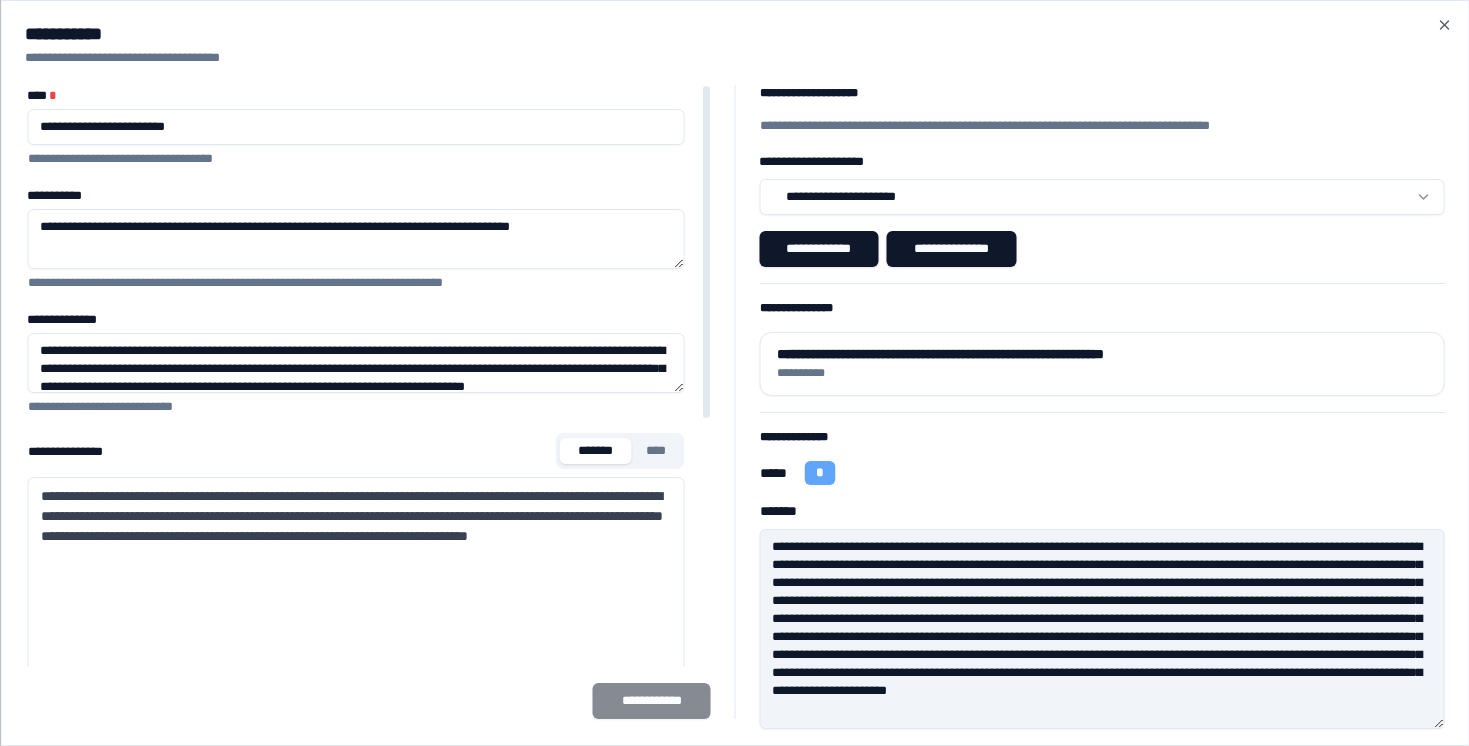 scroll, scrollTop: 30, scrollLeft: 0, axis: vertical 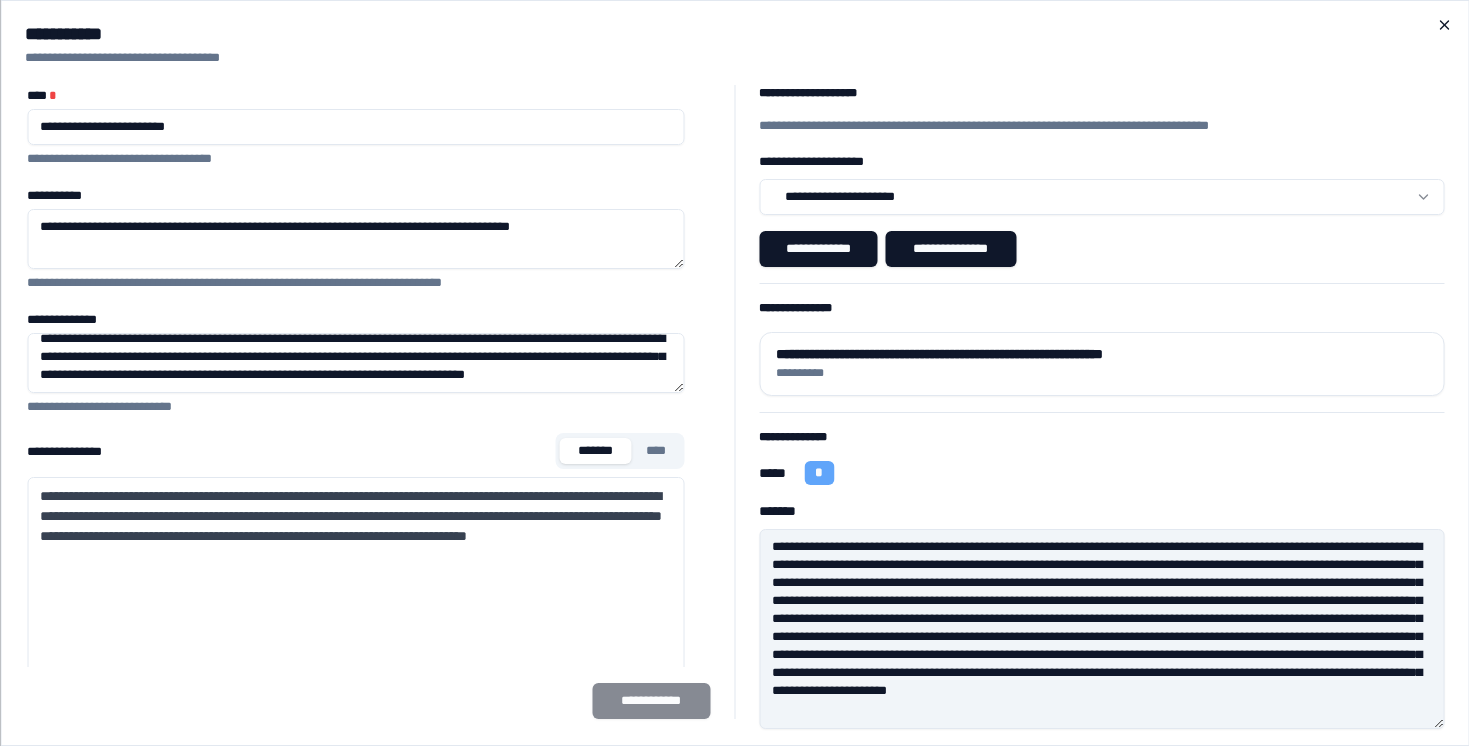 click 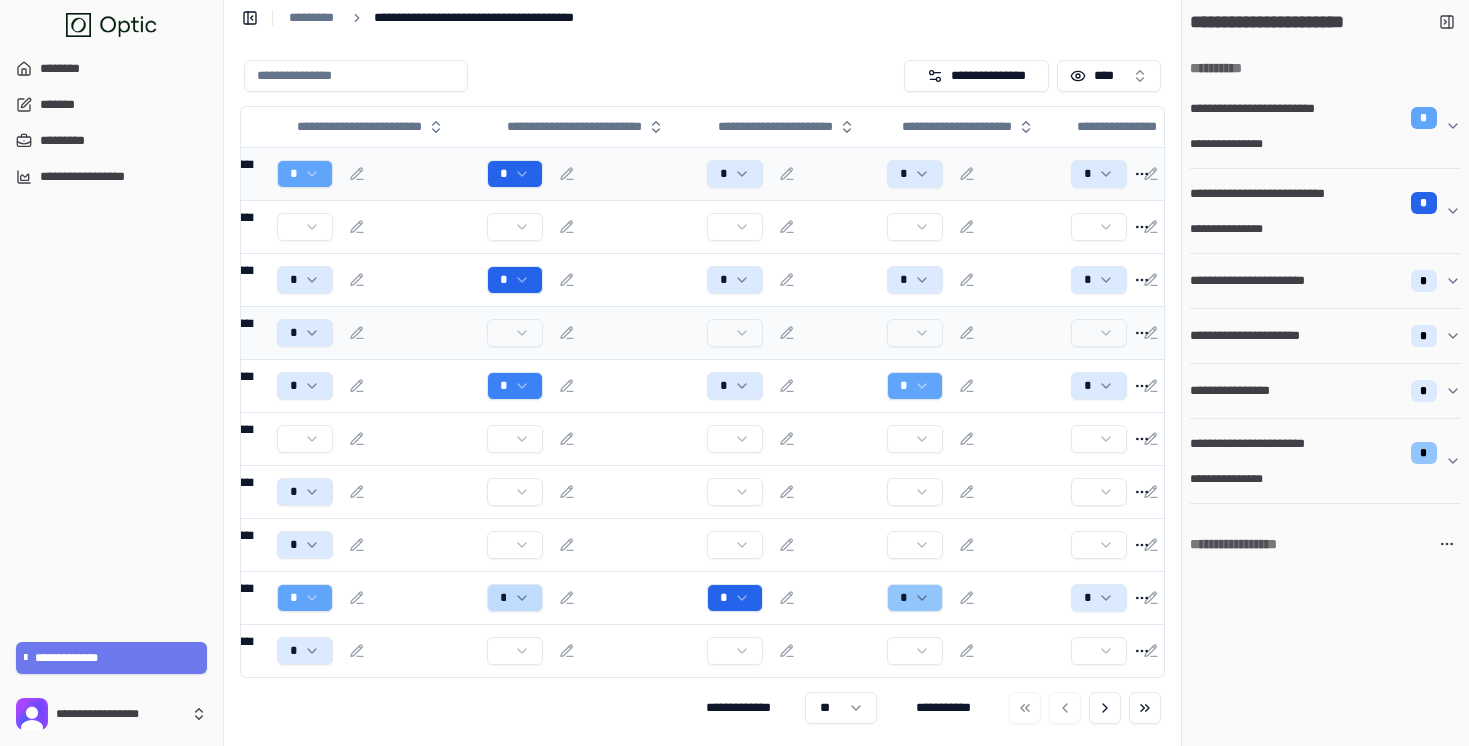 scroll, scrollTop: 0, scrollLeft: 0, axis: both 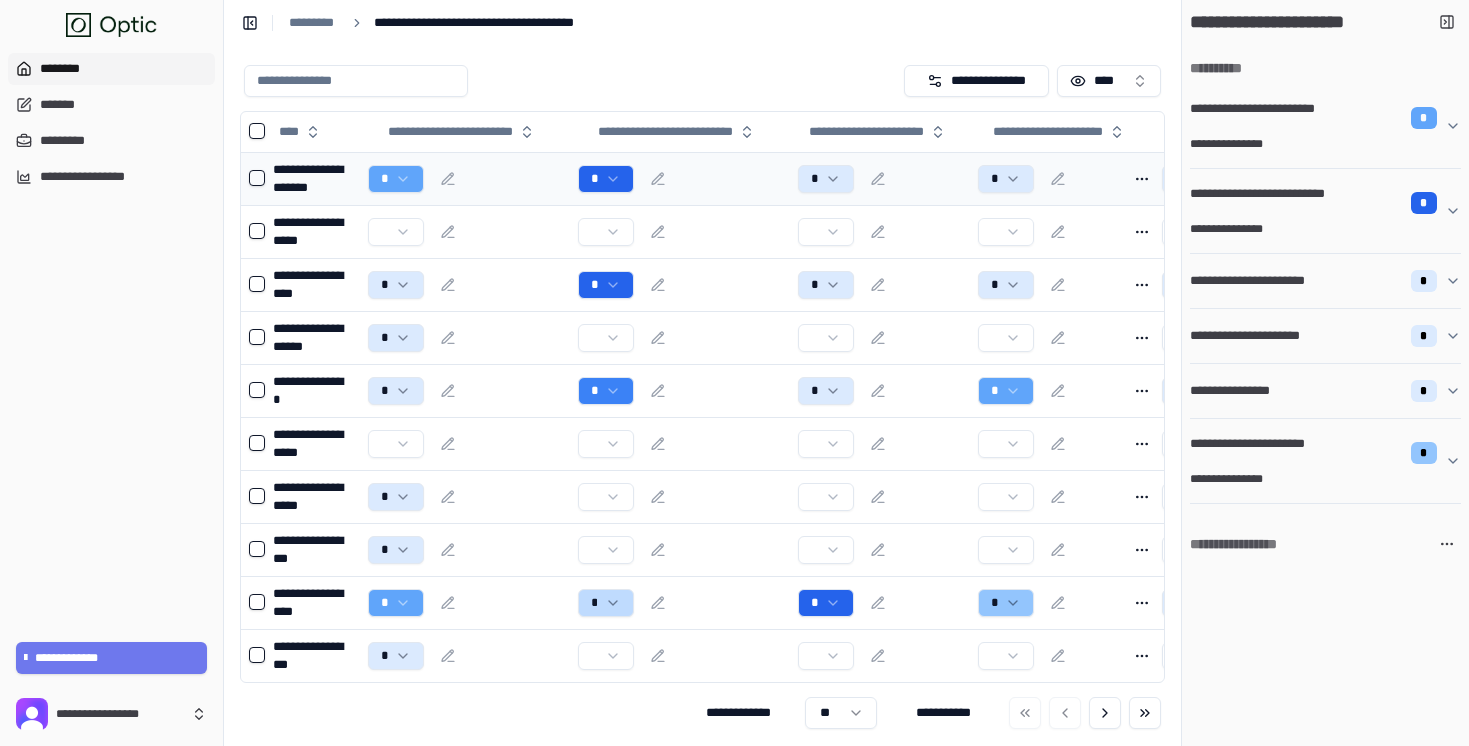click 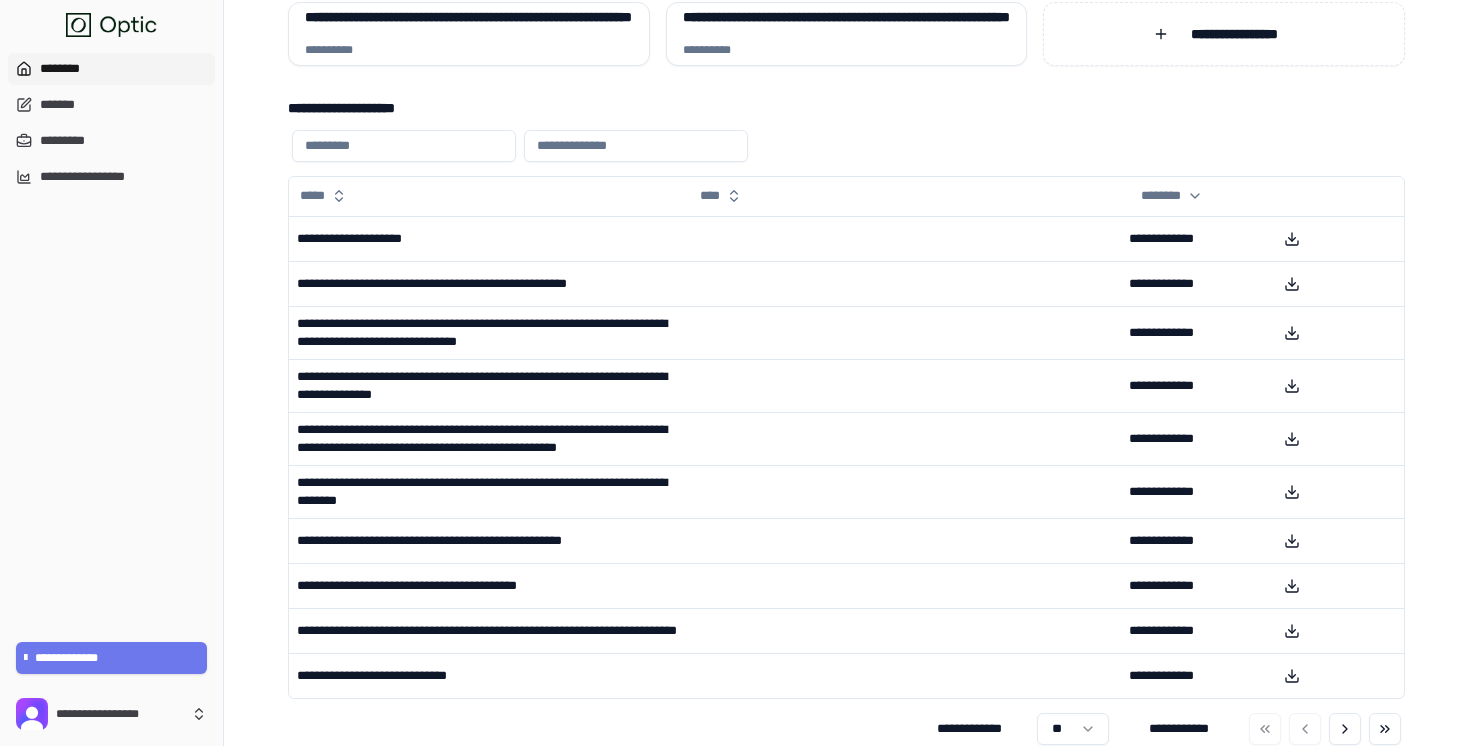 scroll, scrollTop: 215, scrollLeft: 0, axis: vertical 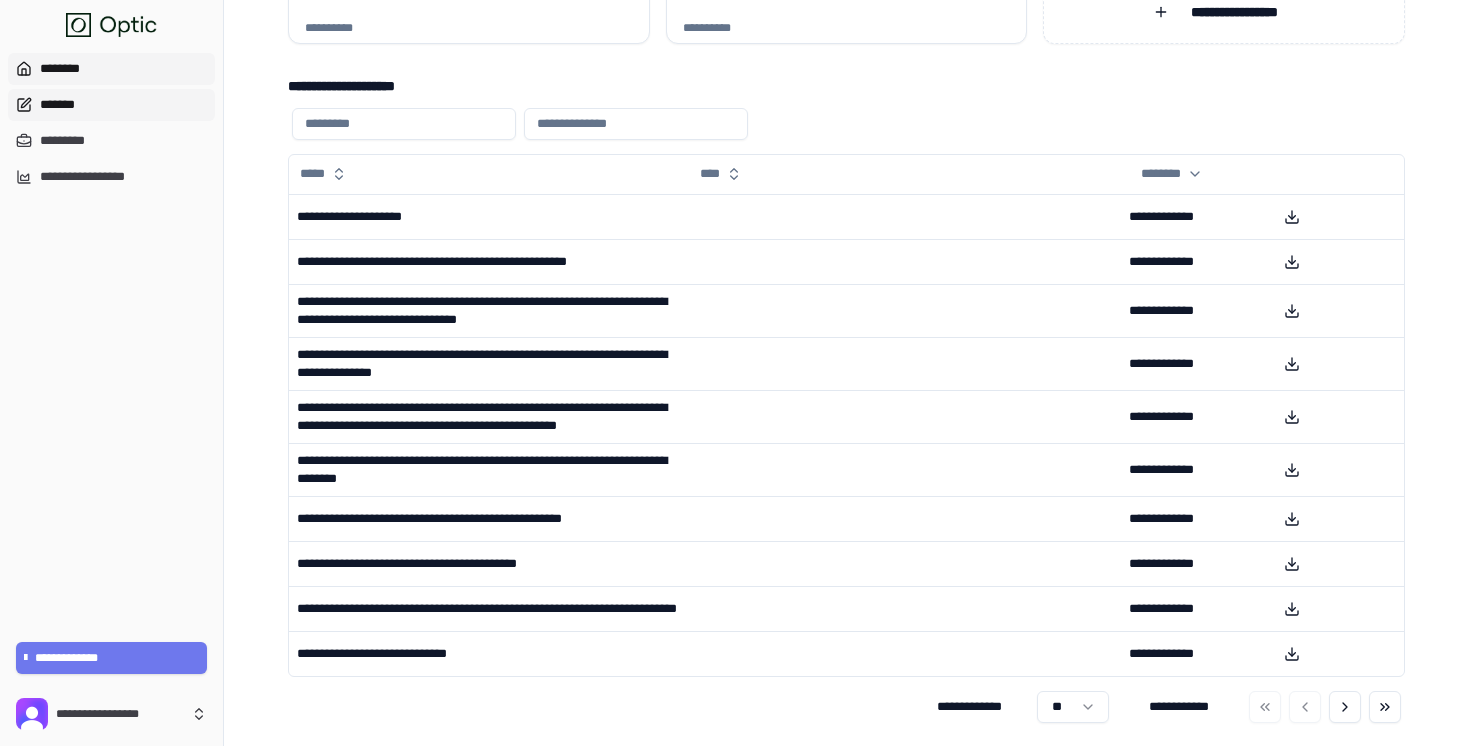 click on "*******" at bounding box center [111, 105] 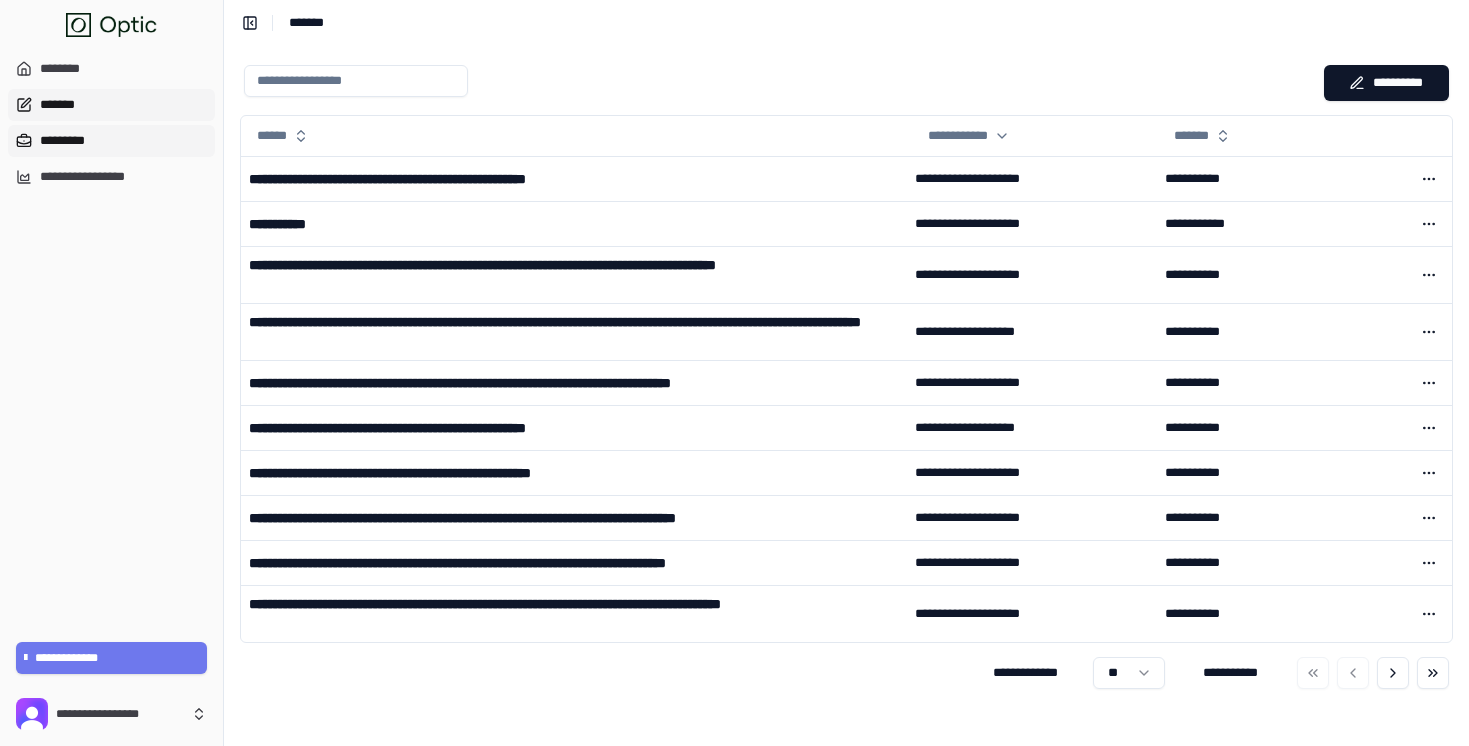 click on "*********" at bounding box center [111, 141] 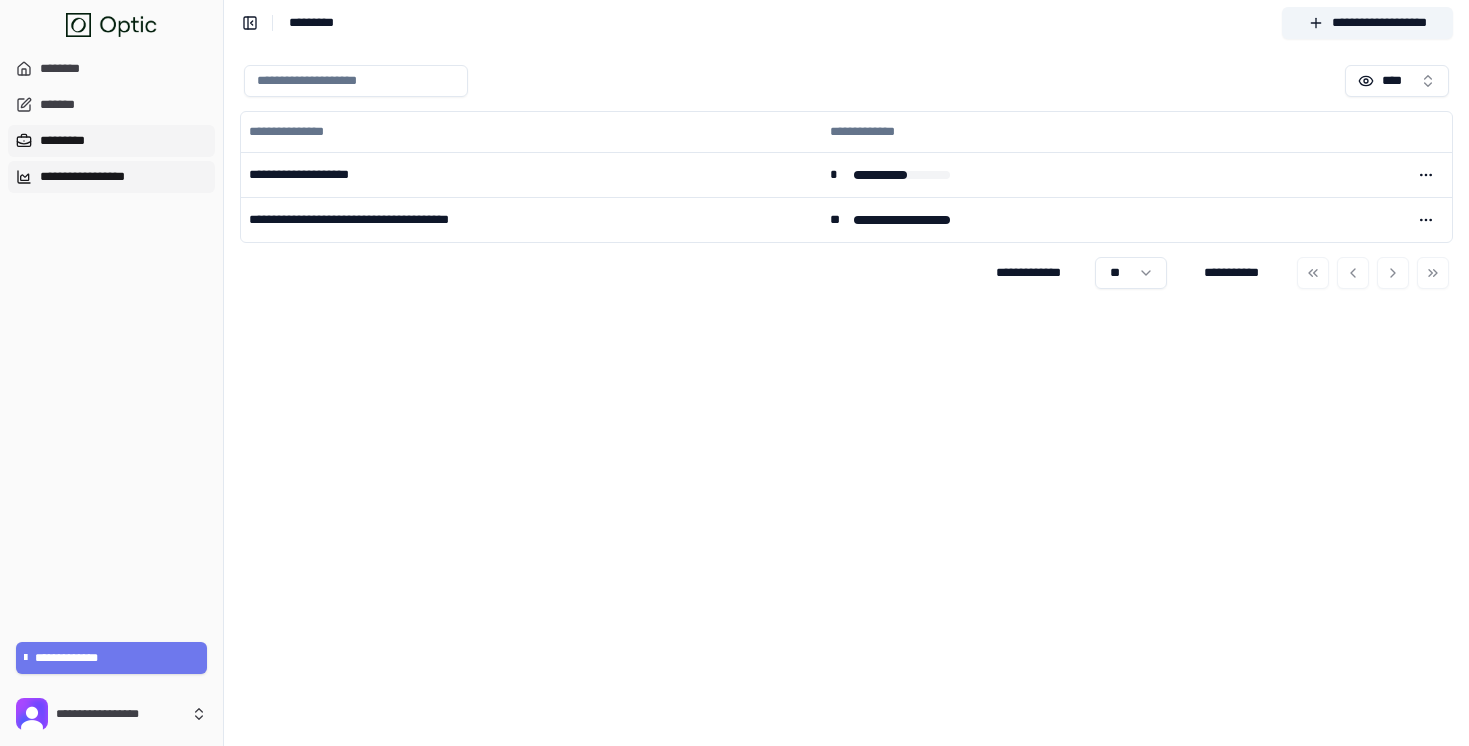 click on "**********" at bounding box center [111, 177] 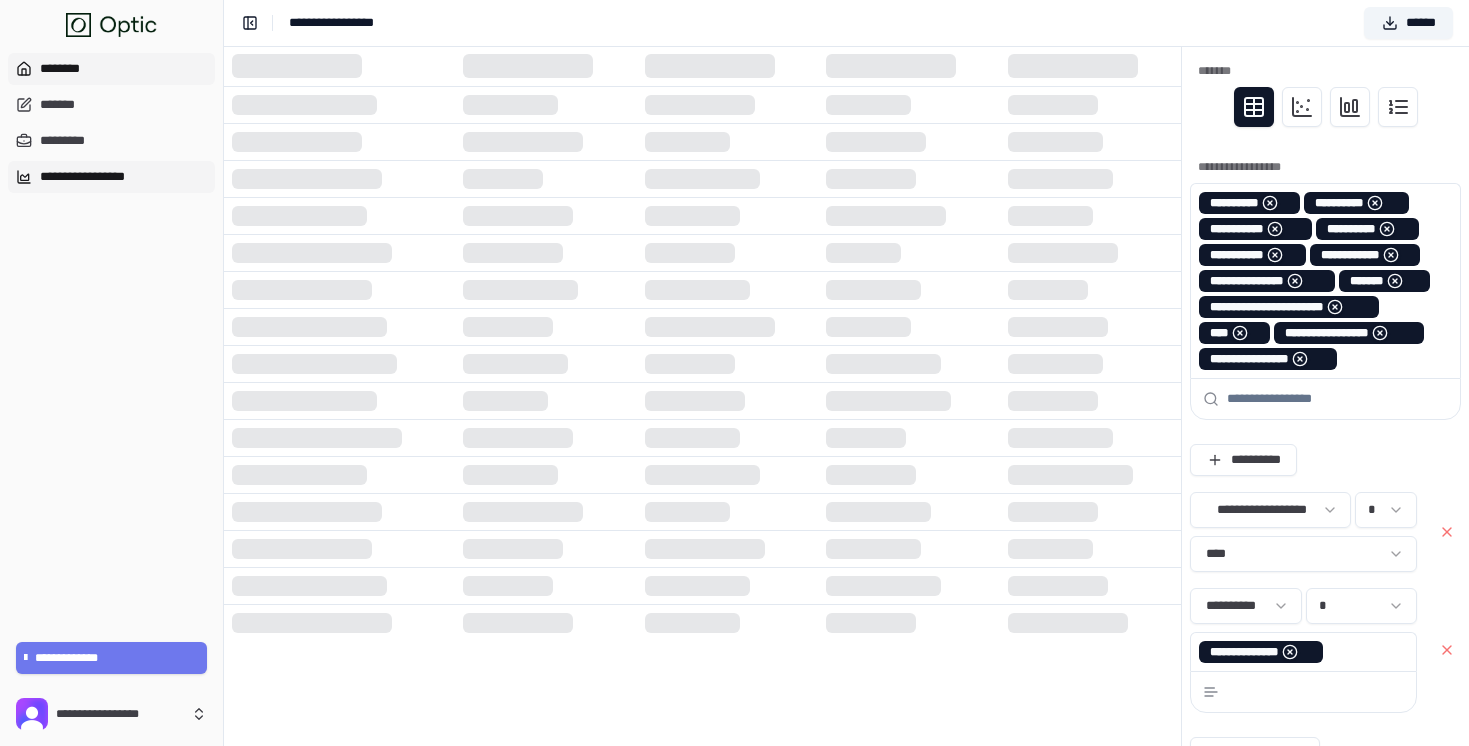click on "********" at bounding box center (111, 69) 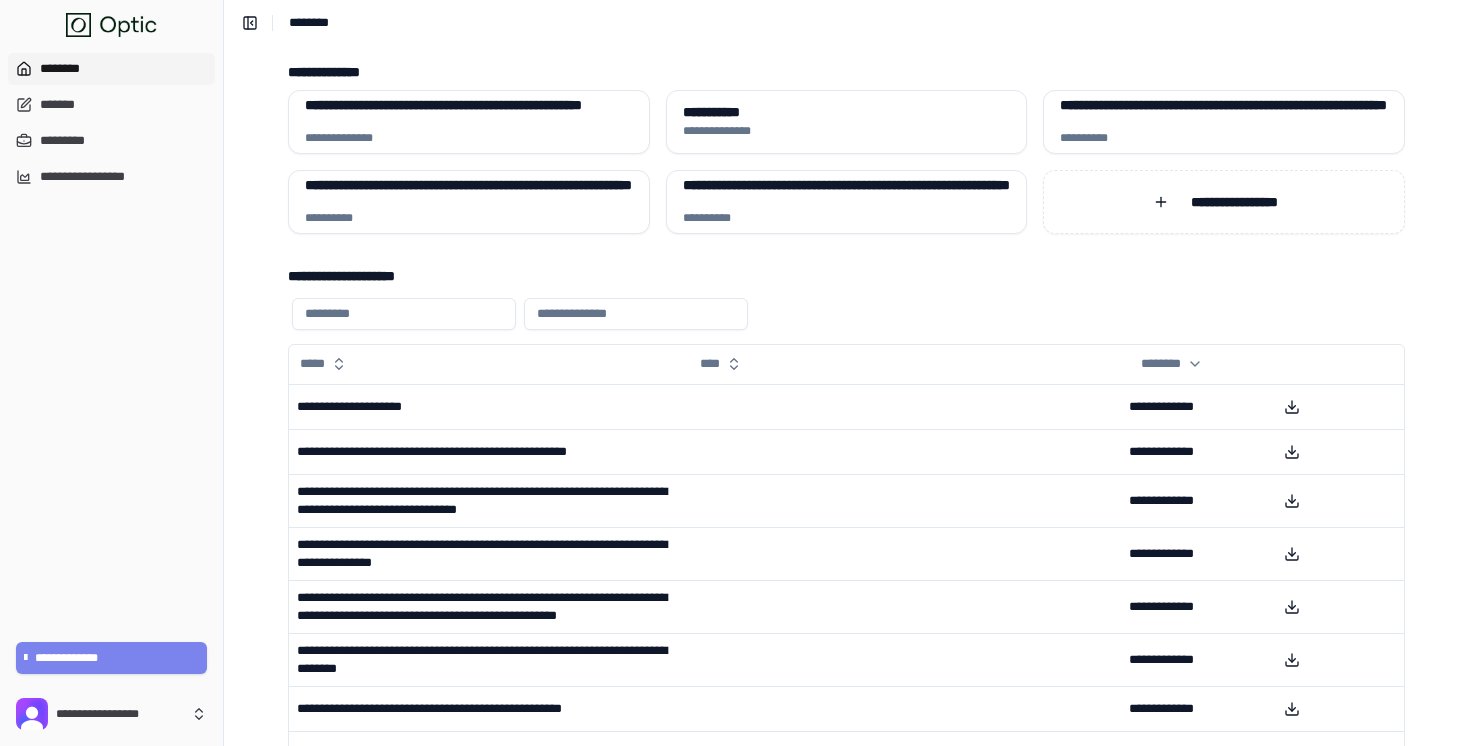 click on "**********" at bounding box center [112, 658] 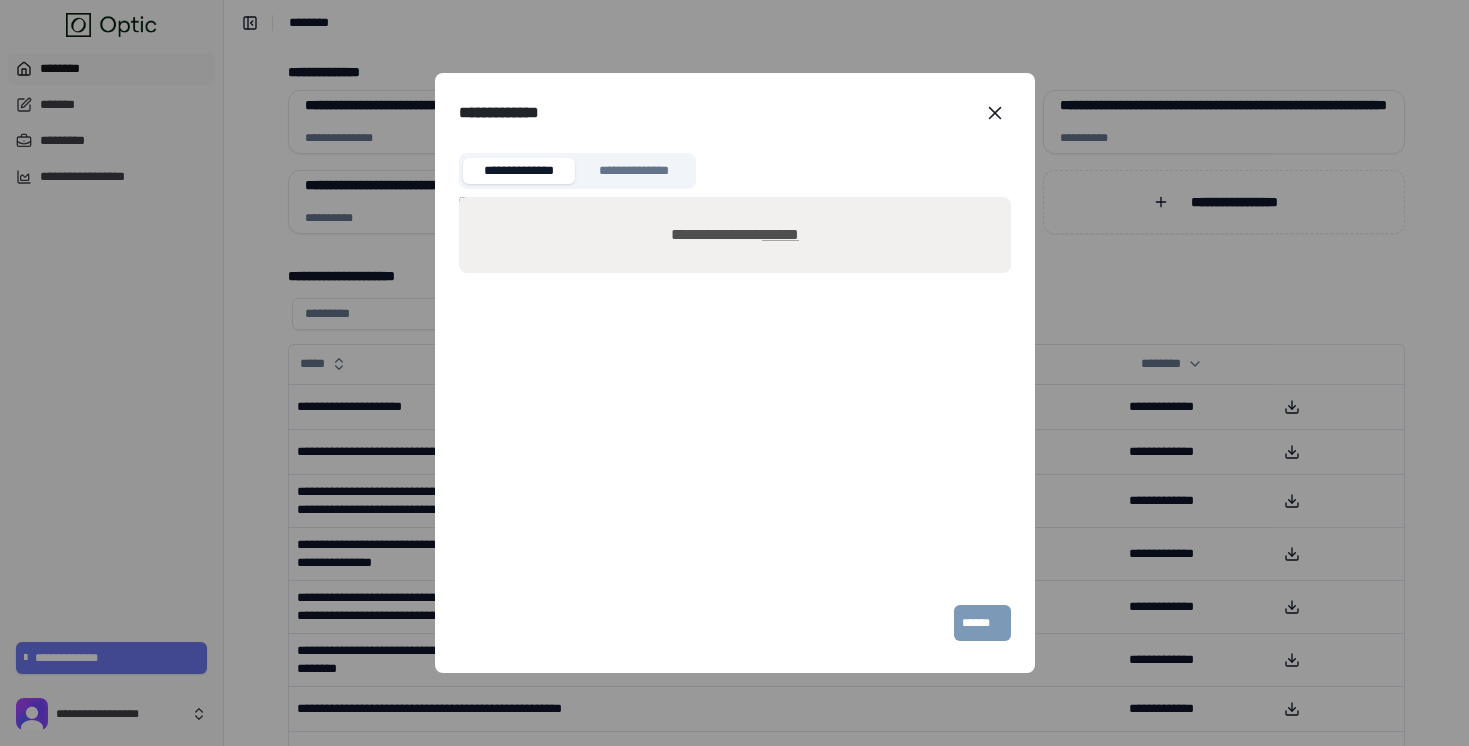click 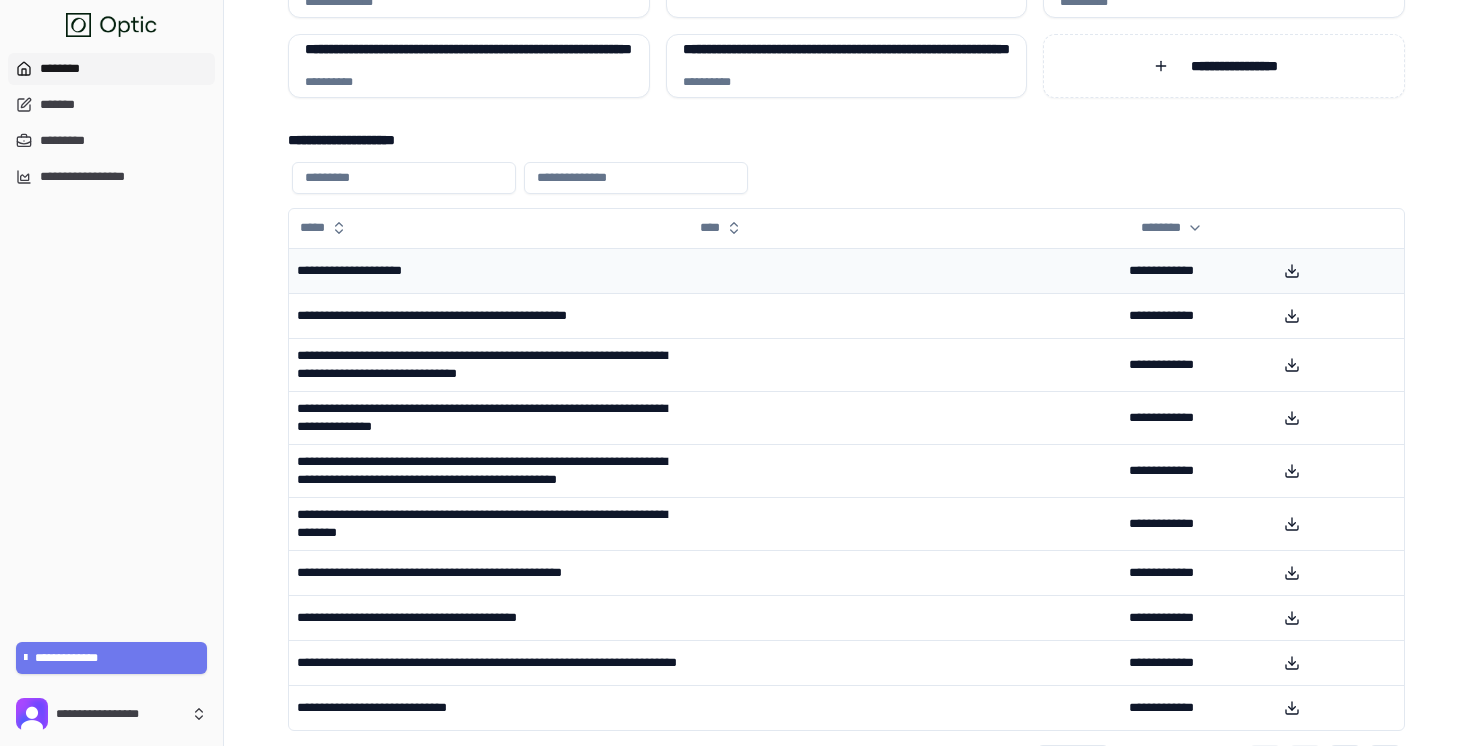 scroll, scrollTop: 215, scrollLeft: 0, axis: vertical 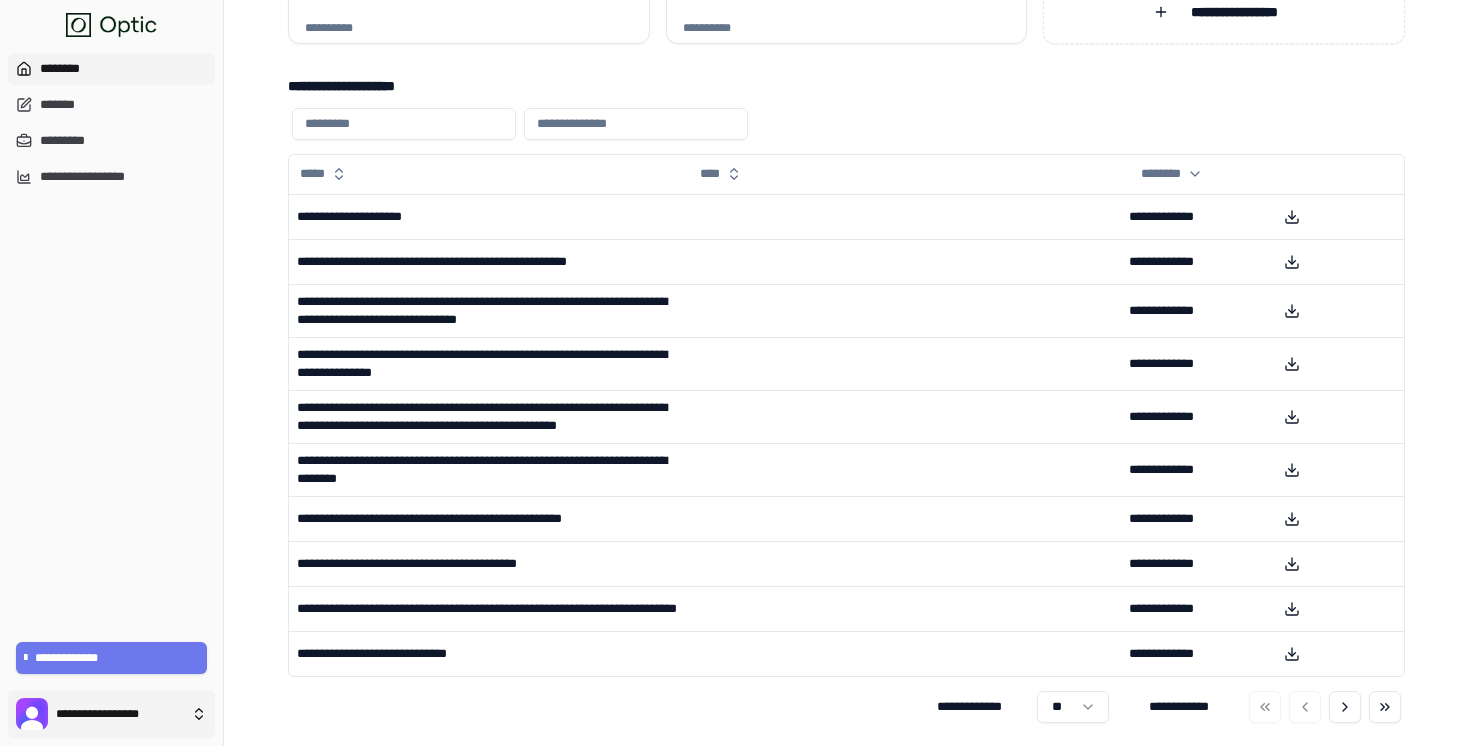 click on "**********" at bounding box center [734, 278] 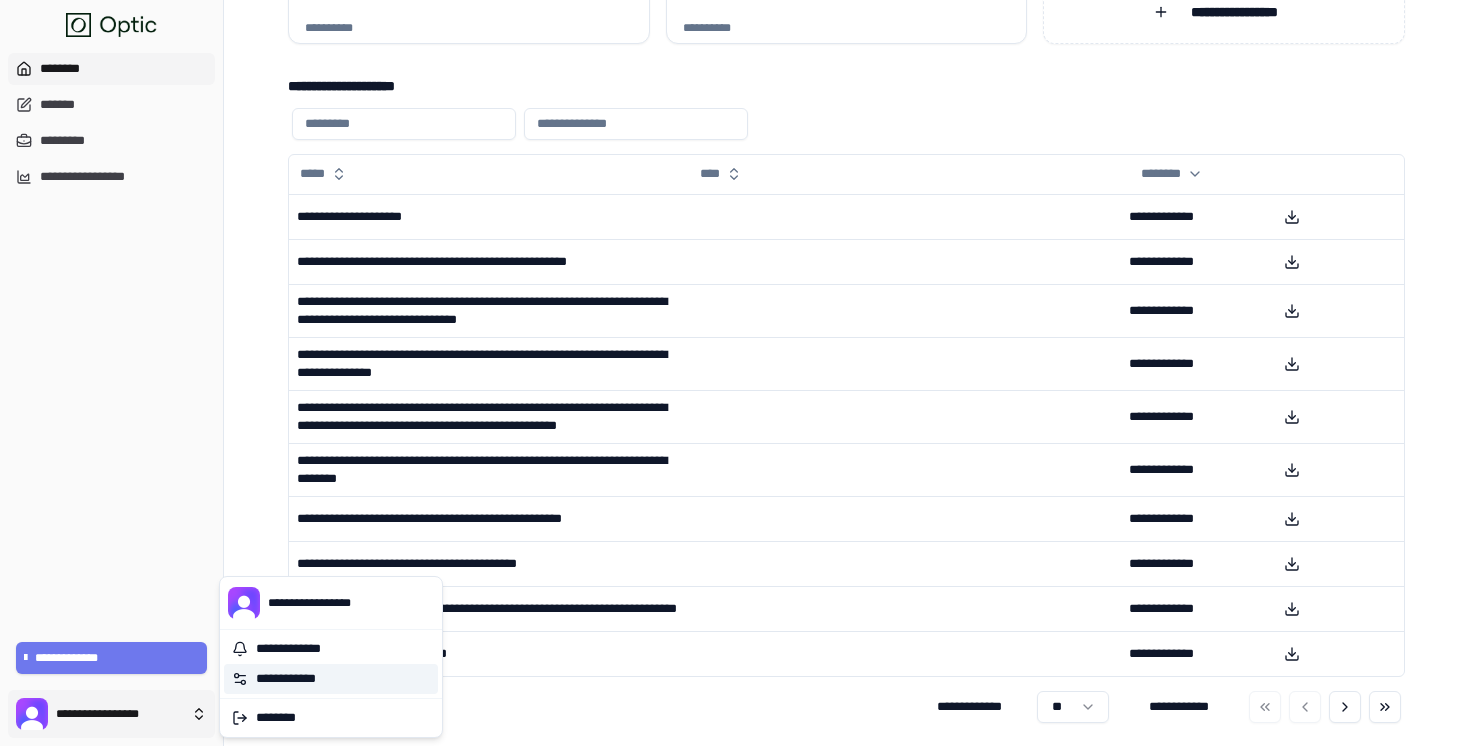 click on "**********" at bounding box center [331, 679] 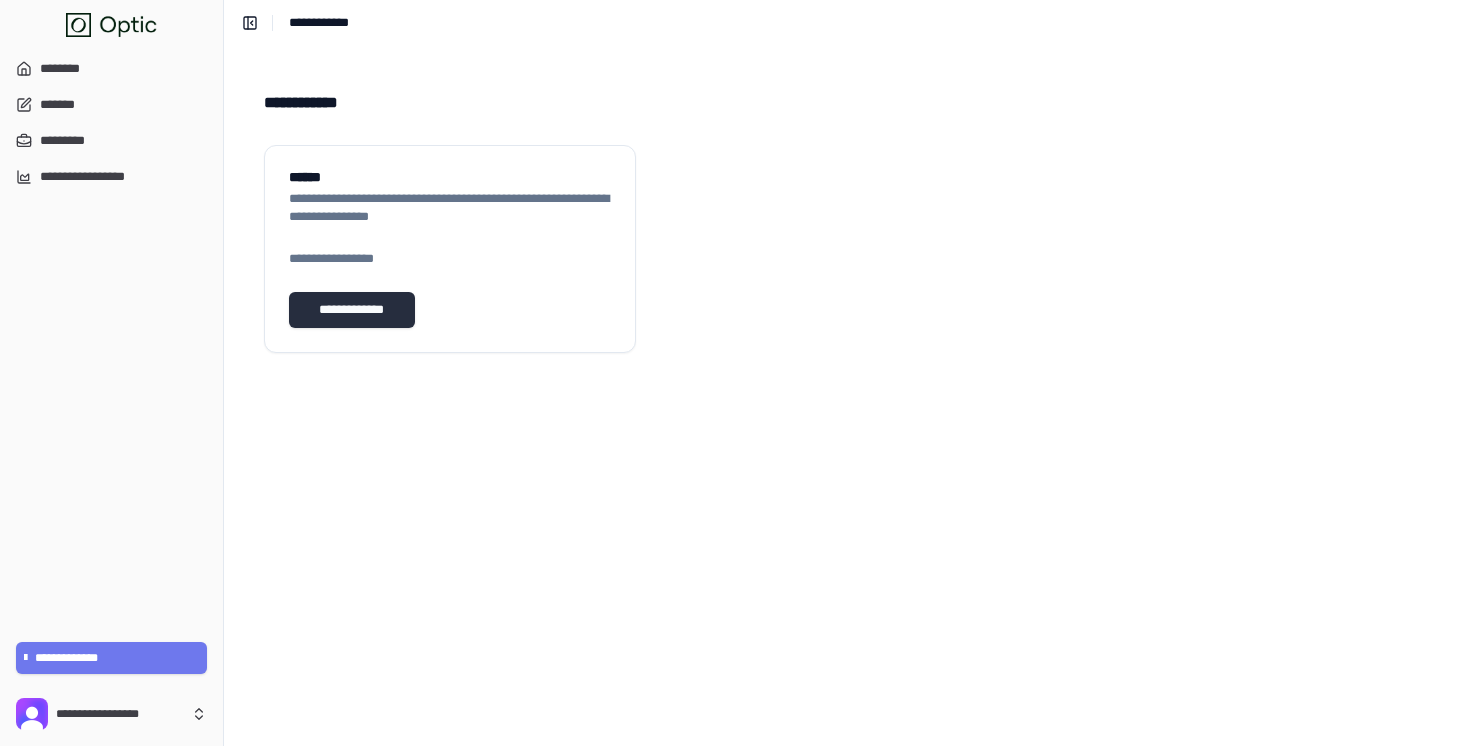 click on "**********" at bounding box center (352, 310) 